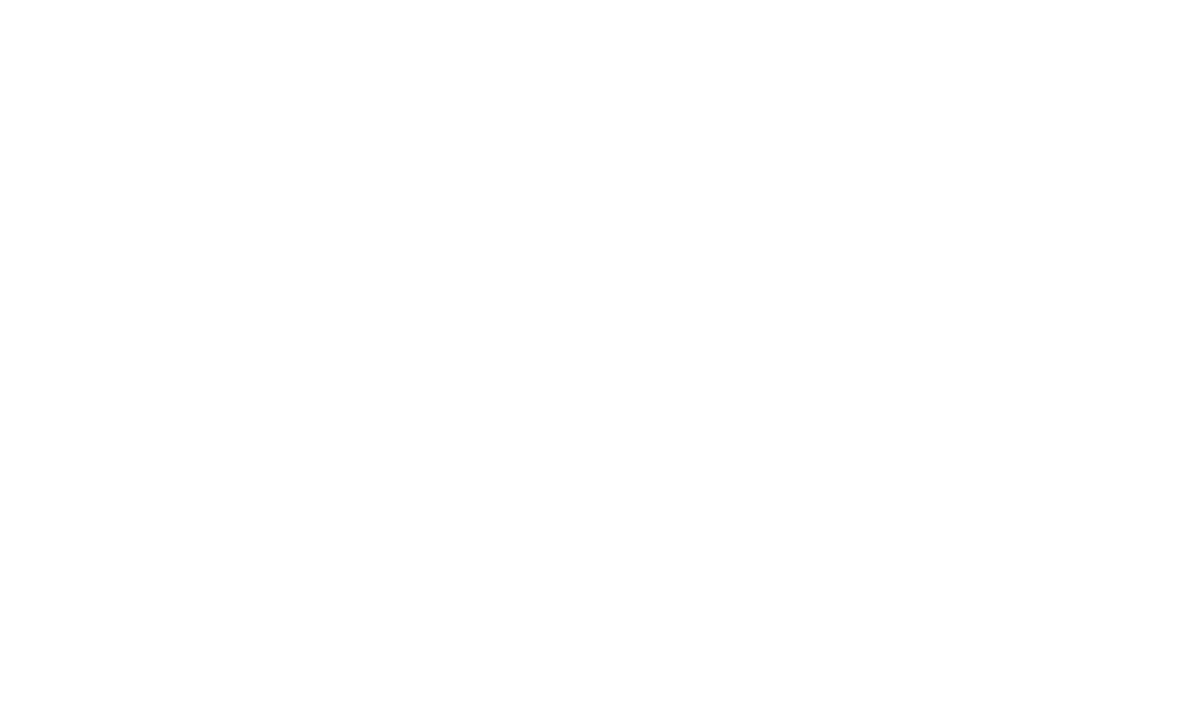 scroll, scrollTop: 0, scrollLeft: 0, axis: both 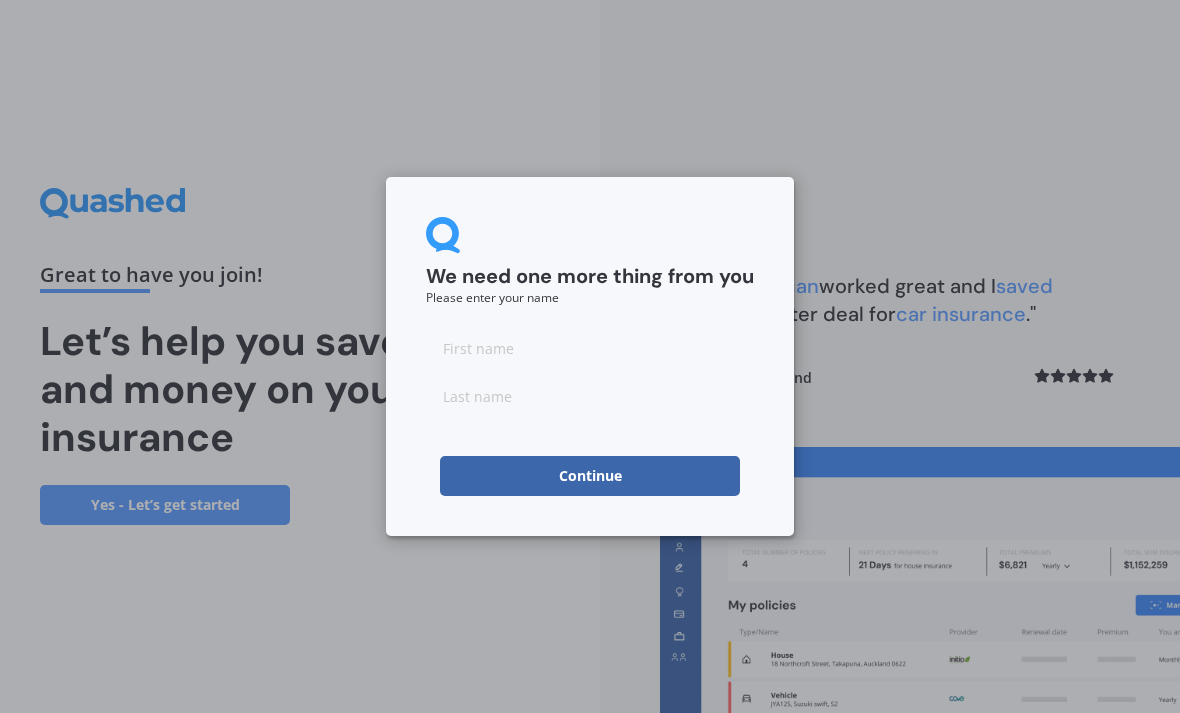 click at bounding box center [590, 348] 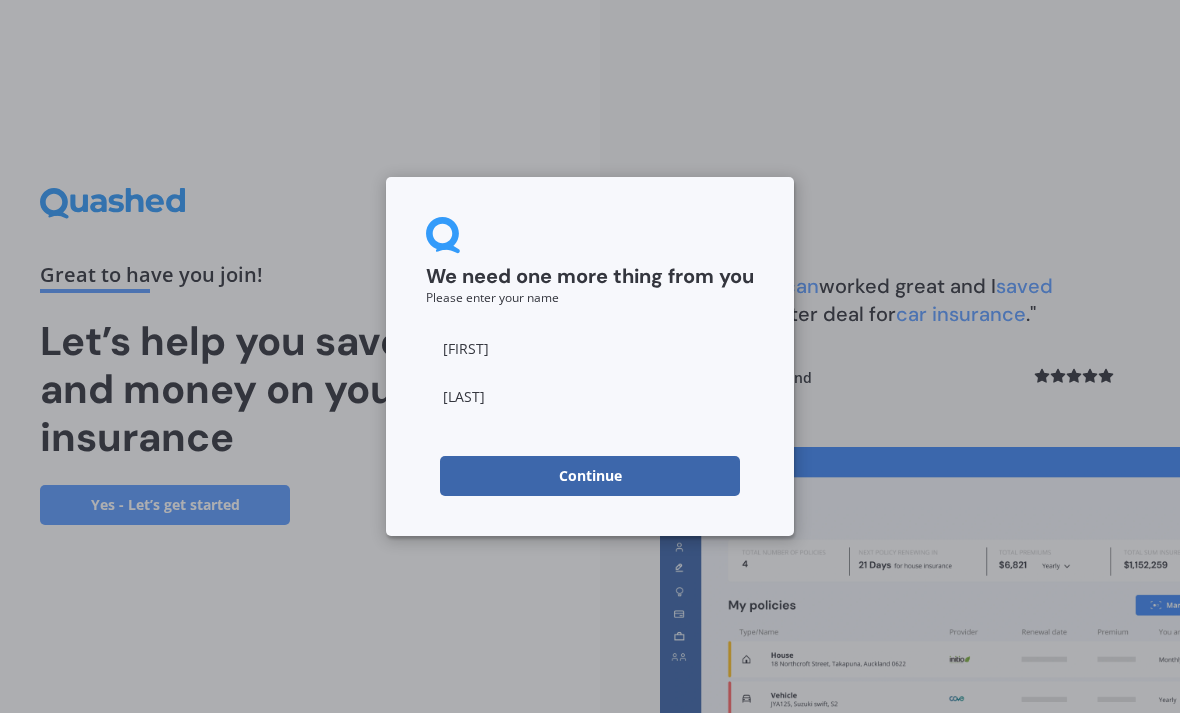 click on "Continue" at bounding box center [590, 476] 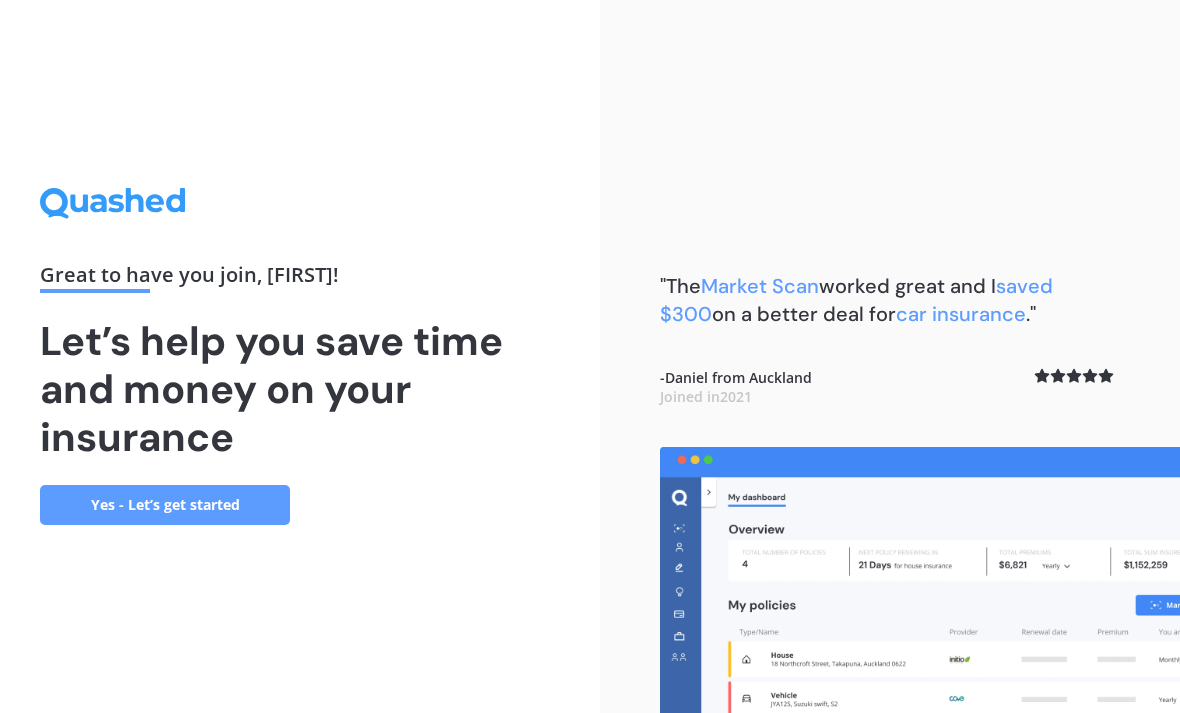 click on "Yes - Let’s get started" at bounding box center [165, 505] 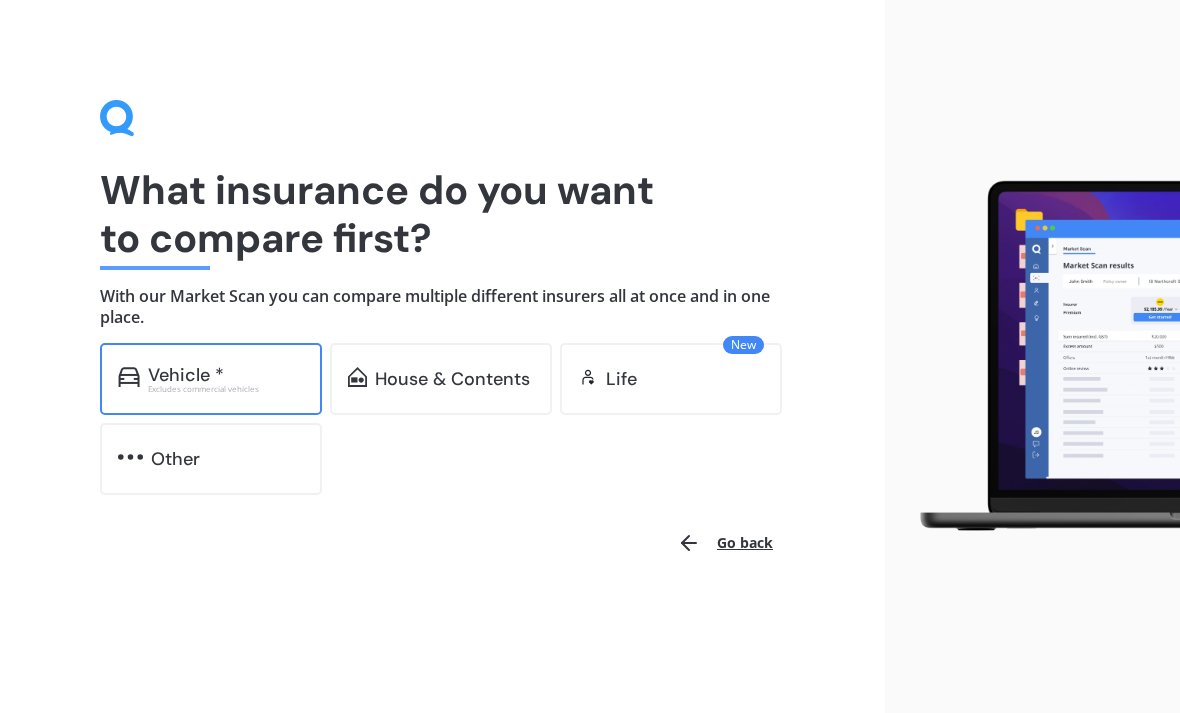 click on "Vehicle *" at bounding box center [186, 375] 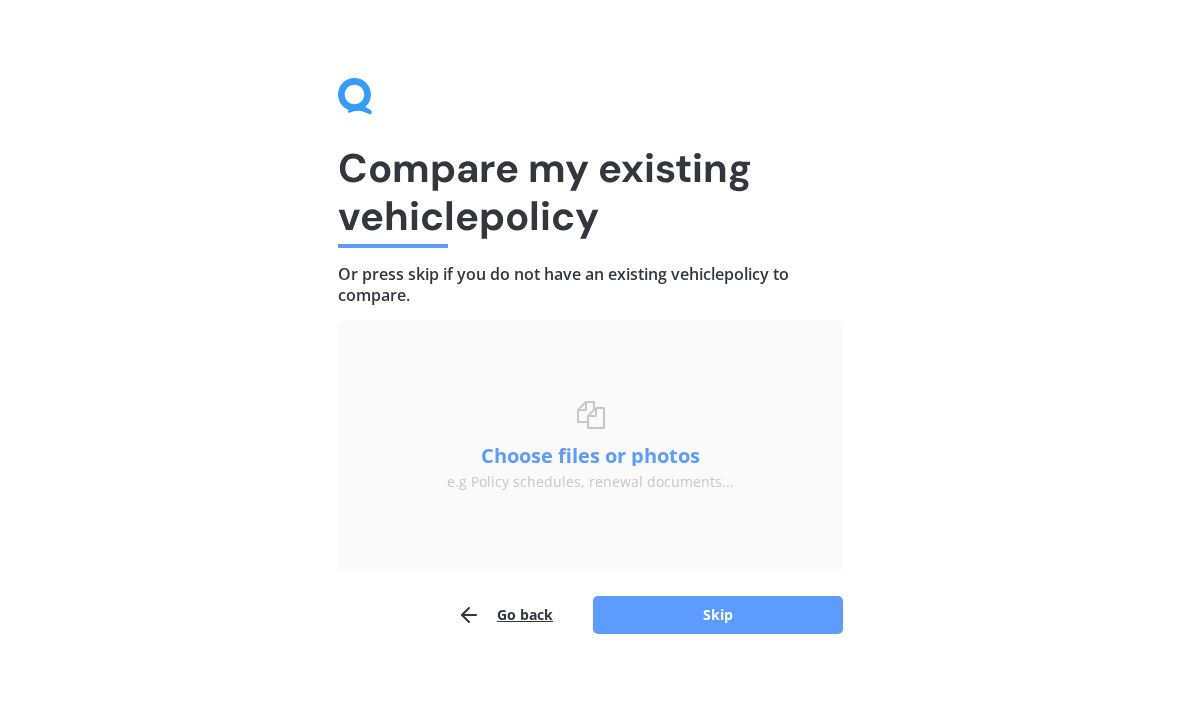 scroll, scrollTop: 23, scrollLeft: 0, axis: vertical 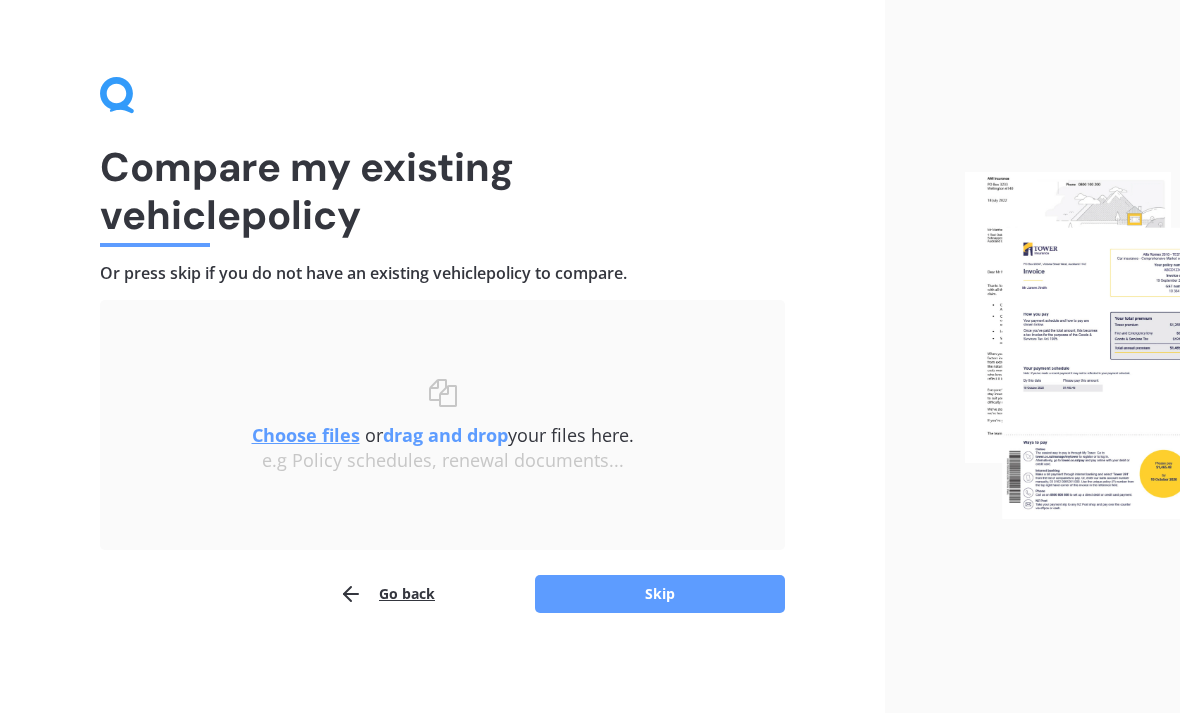 click on "Choose files" at bounding box center [306, 435] 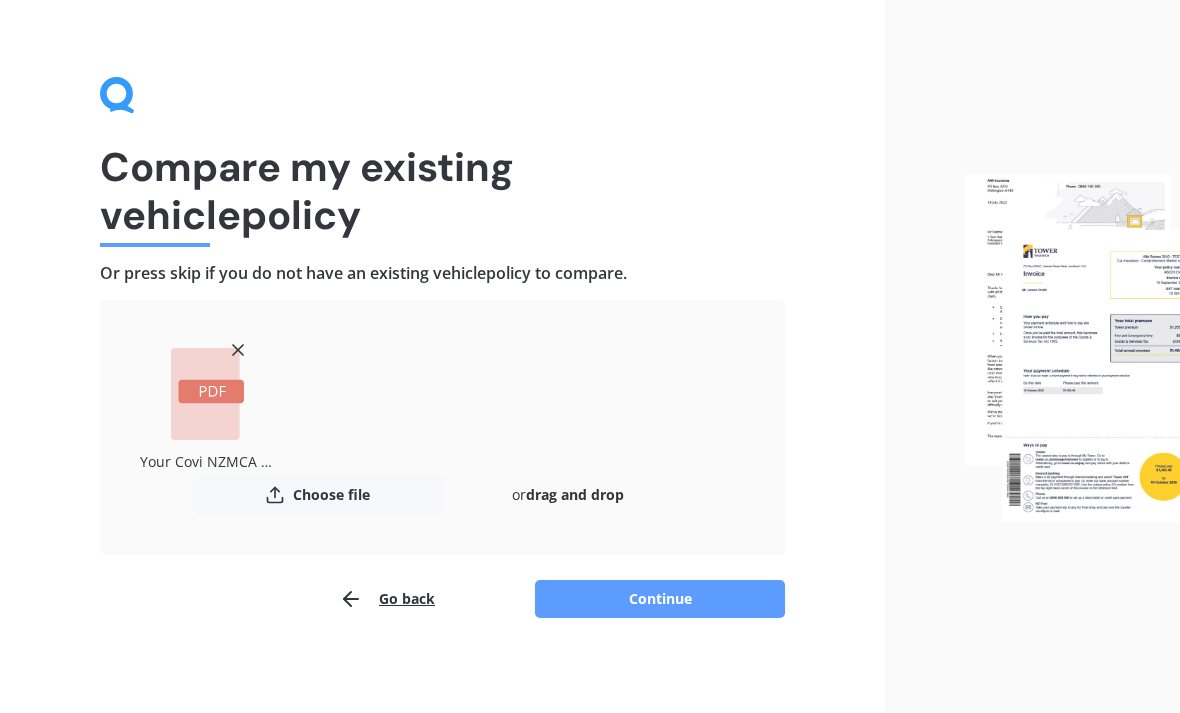 click at bounding box center [212, 391] 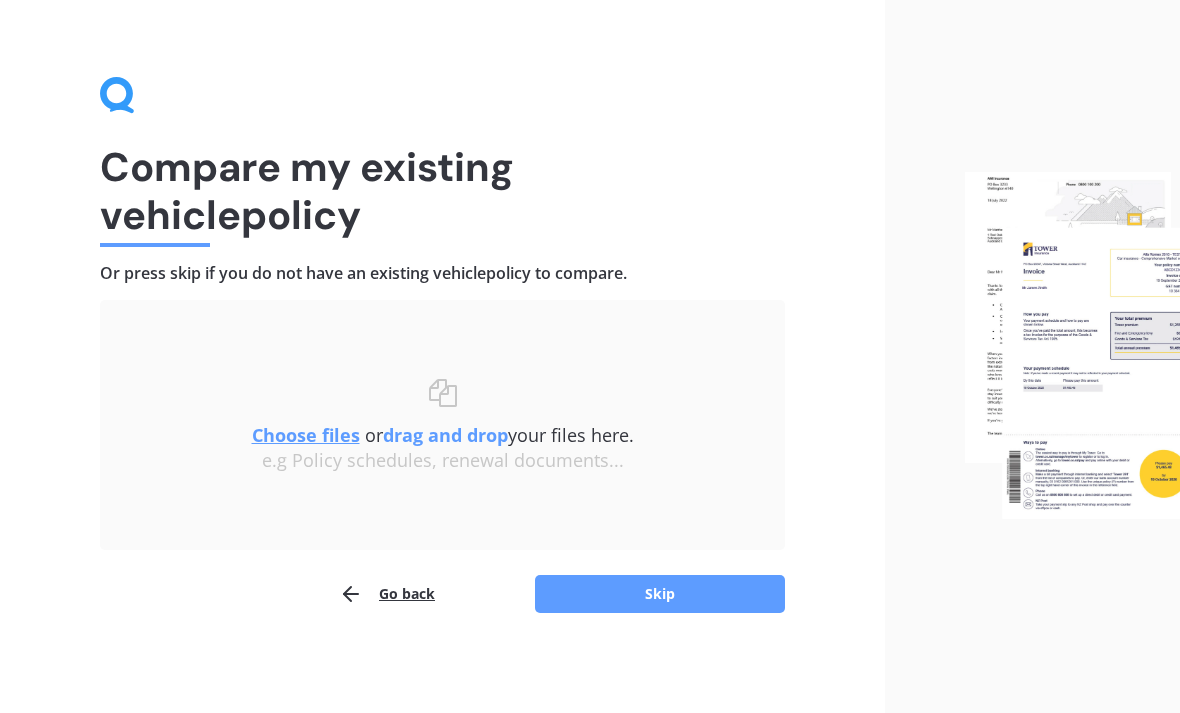 click on "Choose files" at bounding box center (306, 435) 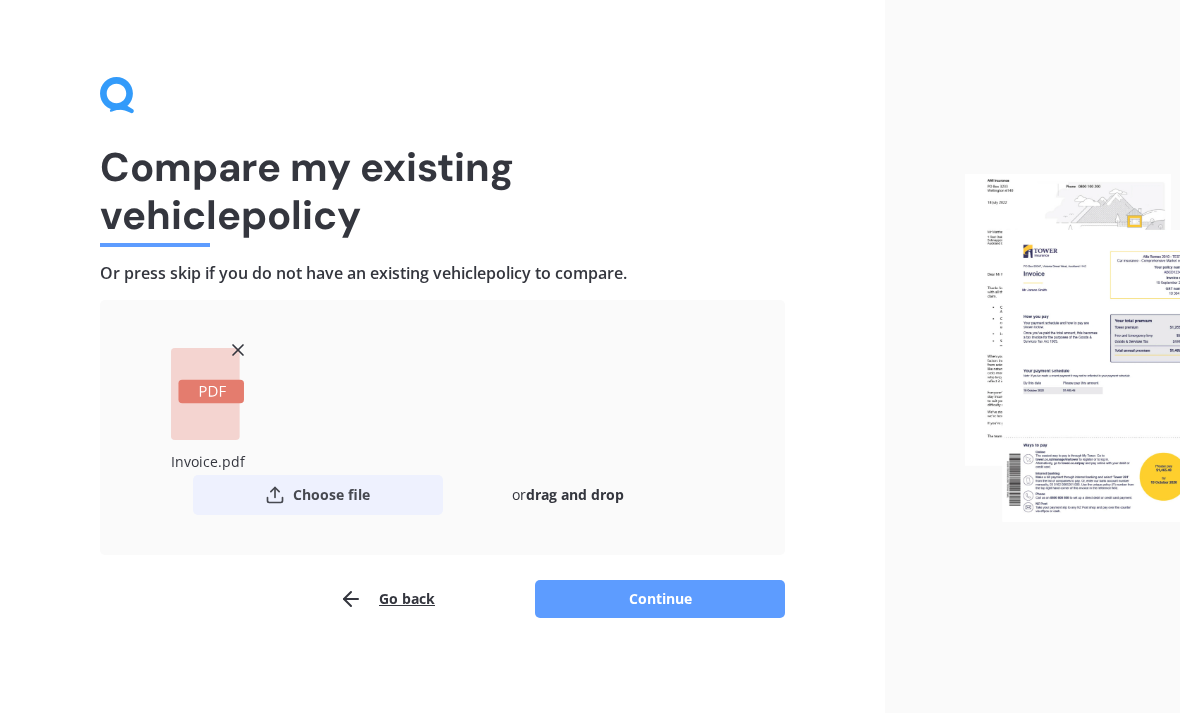 click on "Choose file" at bounding box center (318, 495) 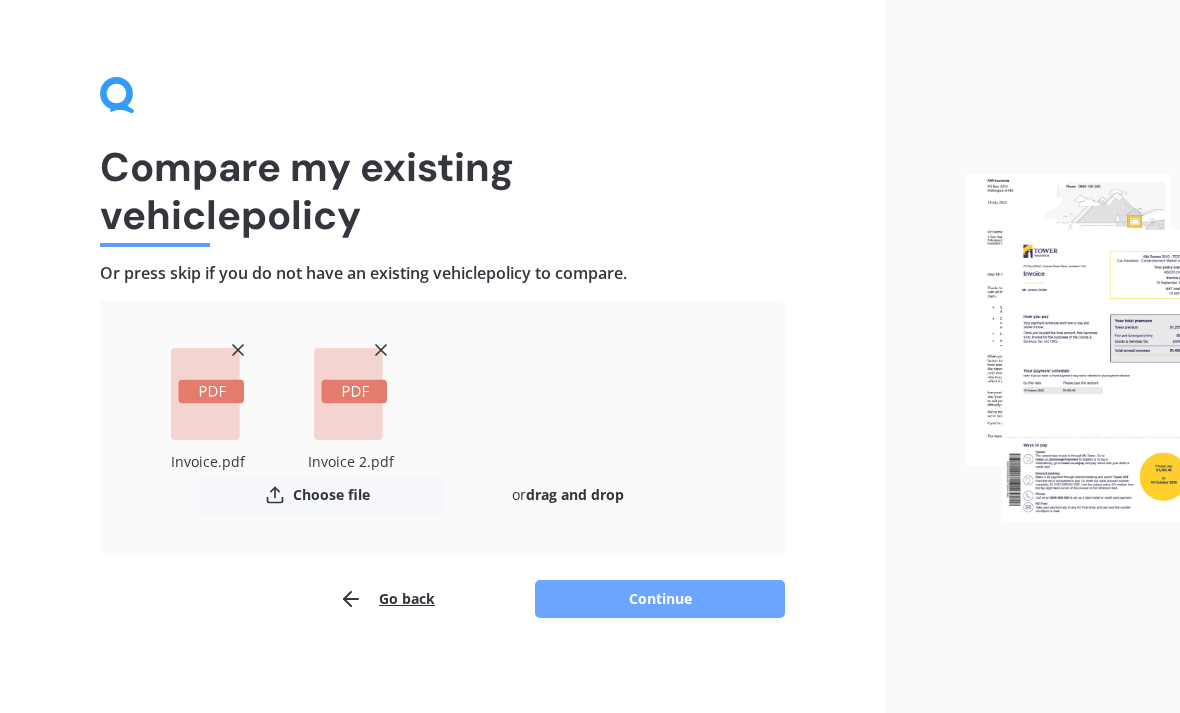 click on "Continue" at bounding box center [660, 599] 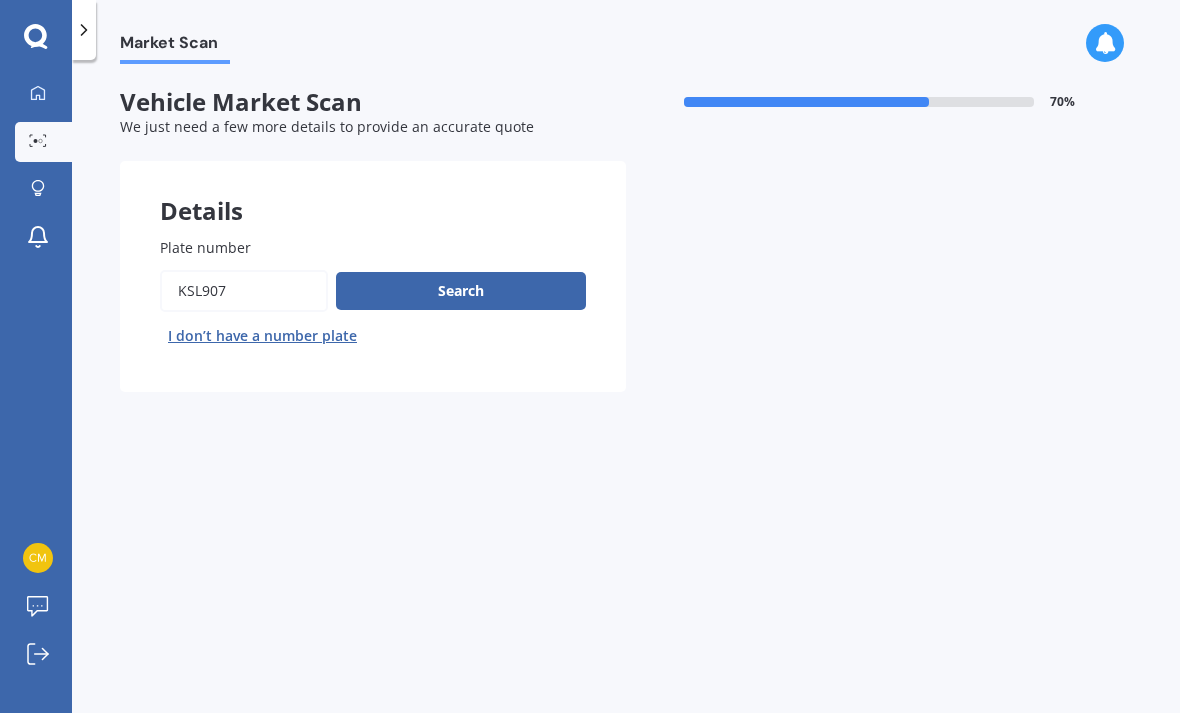 scroll, scrollTop: 0, scrollLeft: 0, axis: both 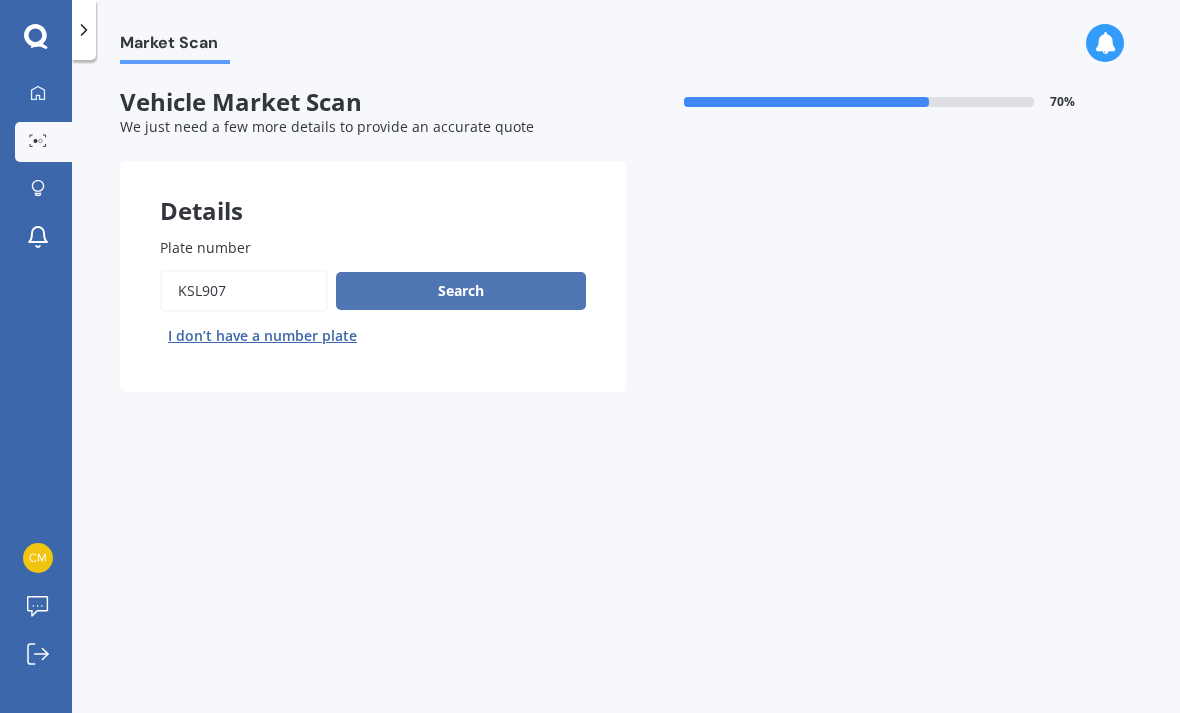 click on "Search" at bounding box center [461, 291] 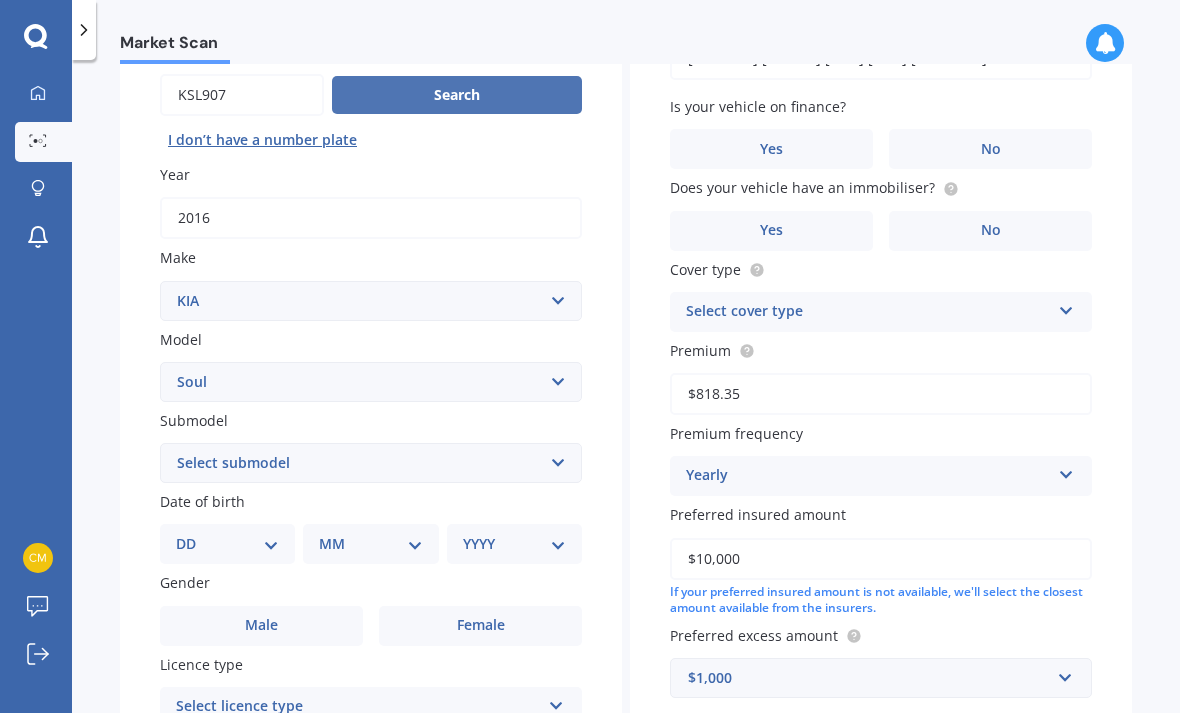 scroll, scrollTop: 198, scrollLeft: 0, axis: vertical 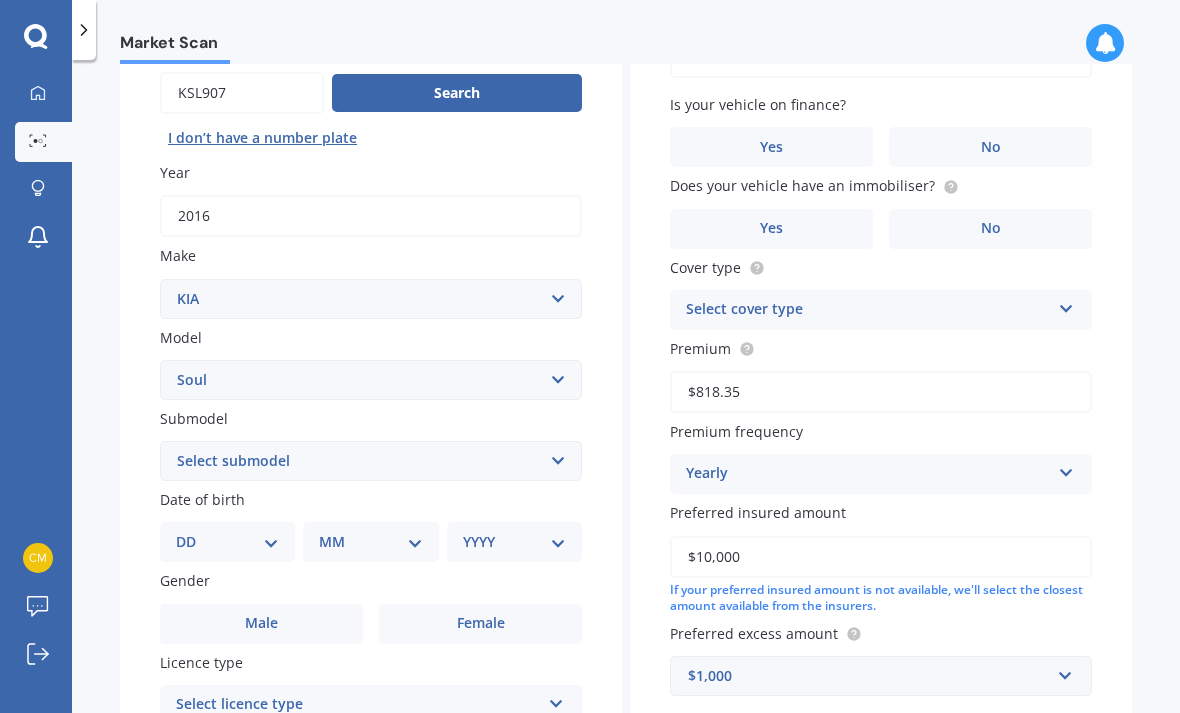 click on "Select submodel 1.6 diesel 1.6 petrol 2.0 petrol EV Limited Redtrack Turbo Urban" at bounding box center [371, 461] 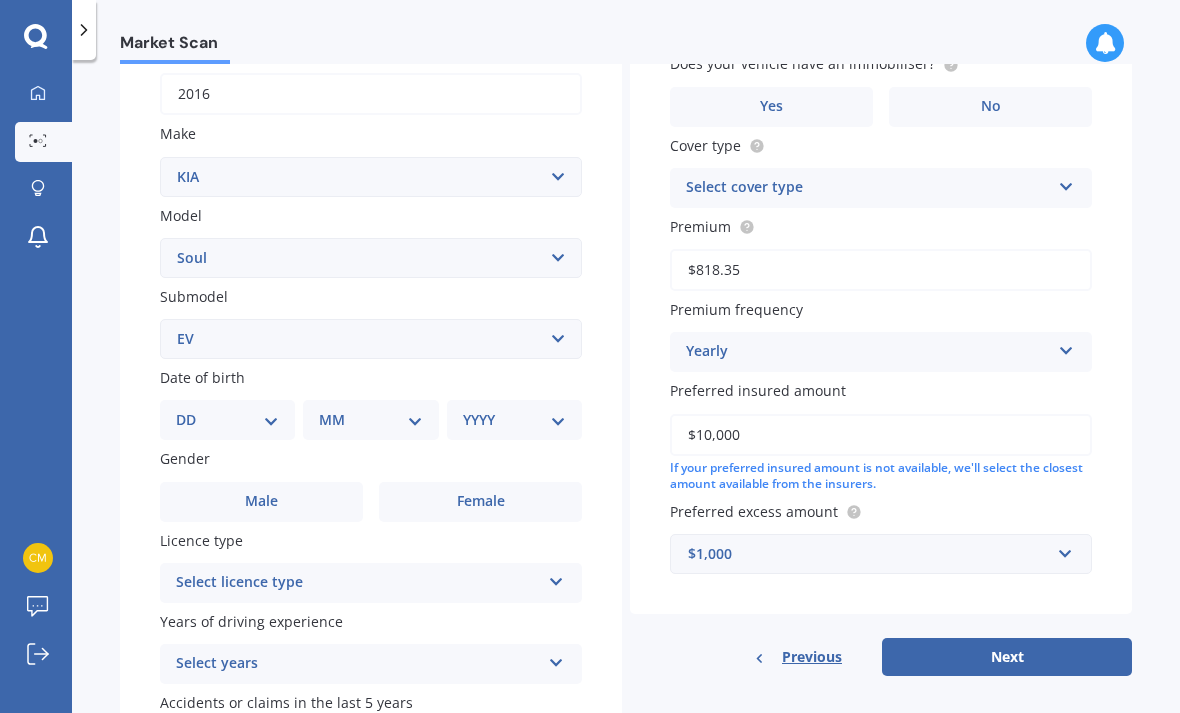 scroll, scrollTop: 322, scrollLeft: 0, axis: vertical 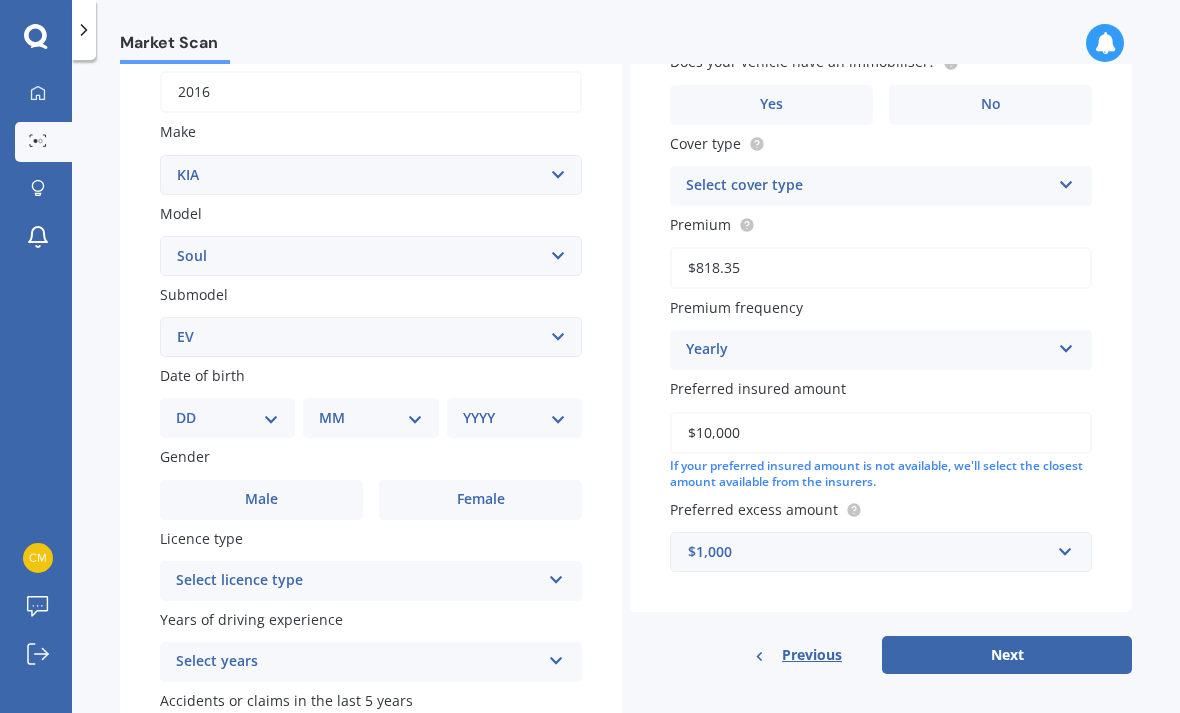 click on "DD 01 02 03 04 05 06 07 08 09 10 11 12 13 14 15 16 17 18 19 20 21 22 23 24 25 26 27 28 29 30 31" at bounding box center (227, 418) 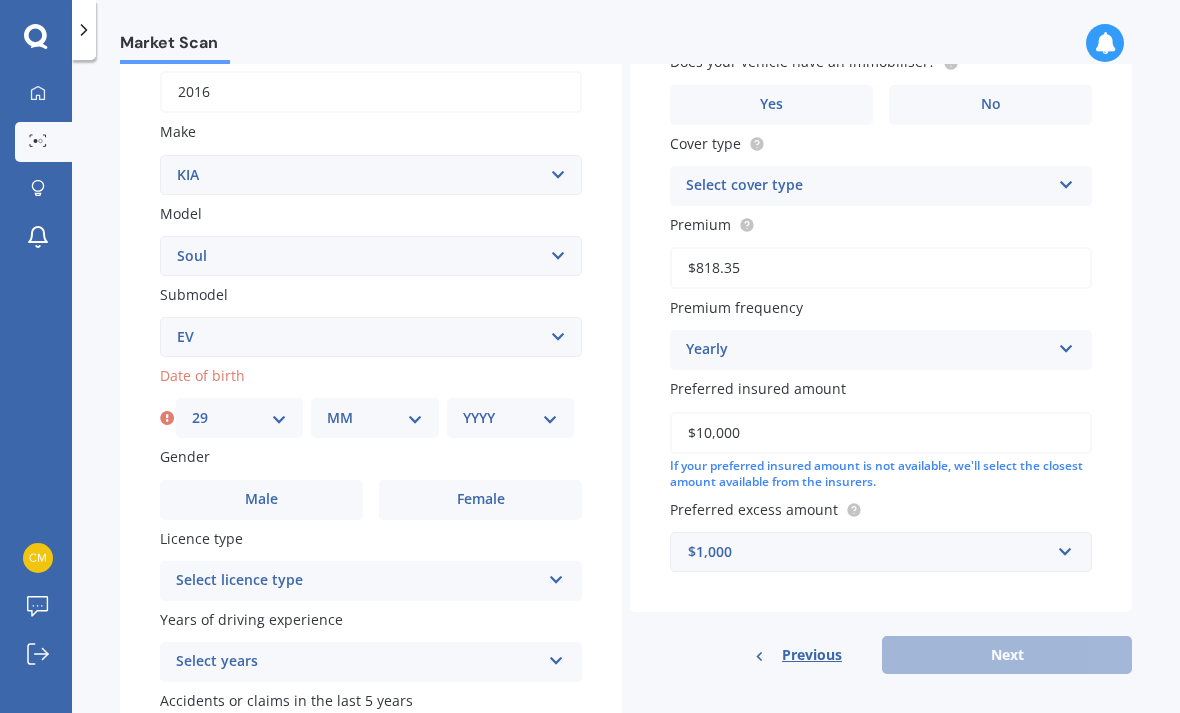 click on "MM 01 02 03 04 05 06 07 08 09 10 11 12" at bounding box center [374, 418] 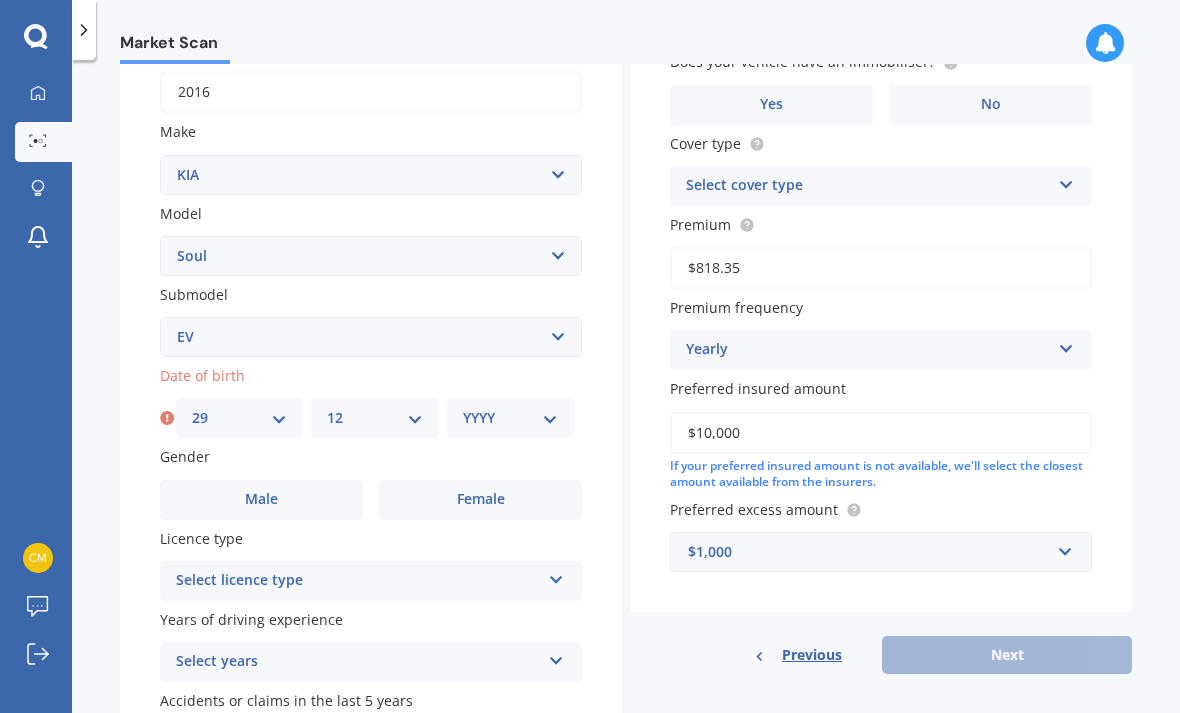 click on "YYYY 2025 2024 2023 2022 2021 2020 2019 2018 2017 2016 2015 2014 2013 2012 2011 2010 2009 2008 2007 2006 2005 2004 2003 2002 2001 2000 1999 1998 1997 1996 1995 1994 1993 1992 1991 1990 1989 1988 1987 1986 1985 1984 1983 1982 1981 1980 1979 1978 1977 1976 1975 1974 1973 1972 1971 1970 1969 1968 1967 1966 1965 1964 1963 1962 1961 1960 1959 1958 1957 1956 1955 1954 1953 1952 1951 1950 1949 1948 1947 1946 1945 1944 1943 1942 1941 1940 1939 1938 1937 1936 1935 1934 1933 1932 1931 1930 1929 1928 1927 1926" at bounding box center (510, 418) 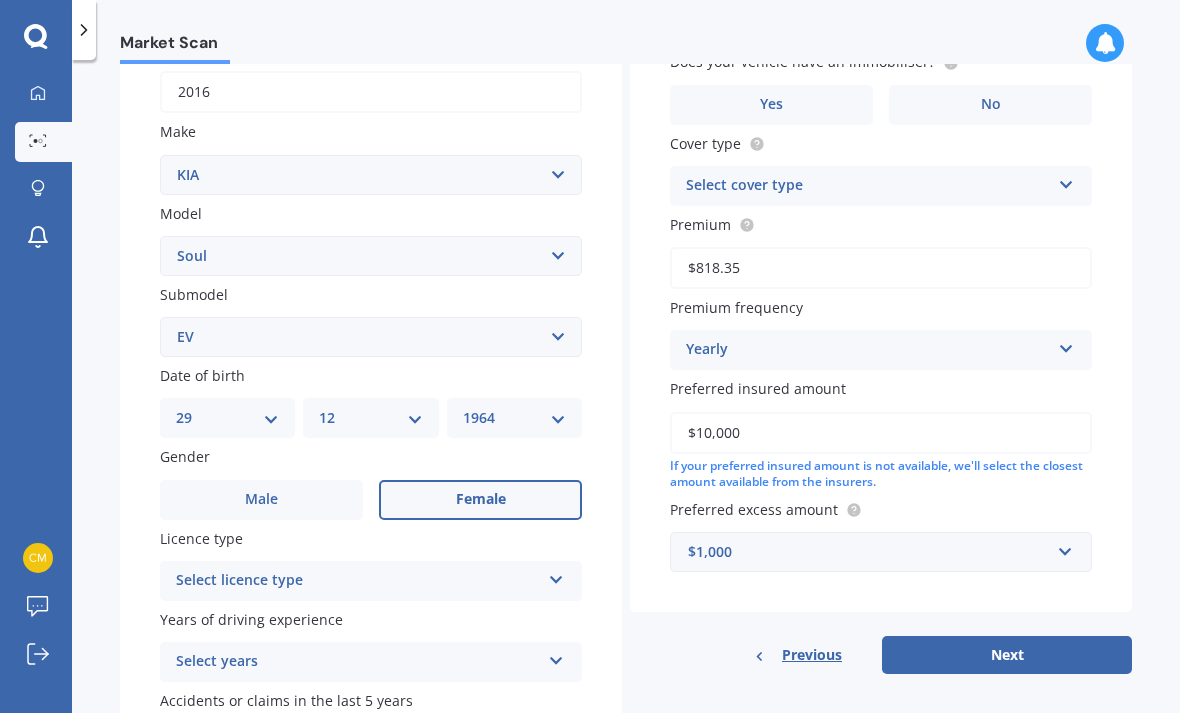 click on "Female" at bounding box center [261, 499] 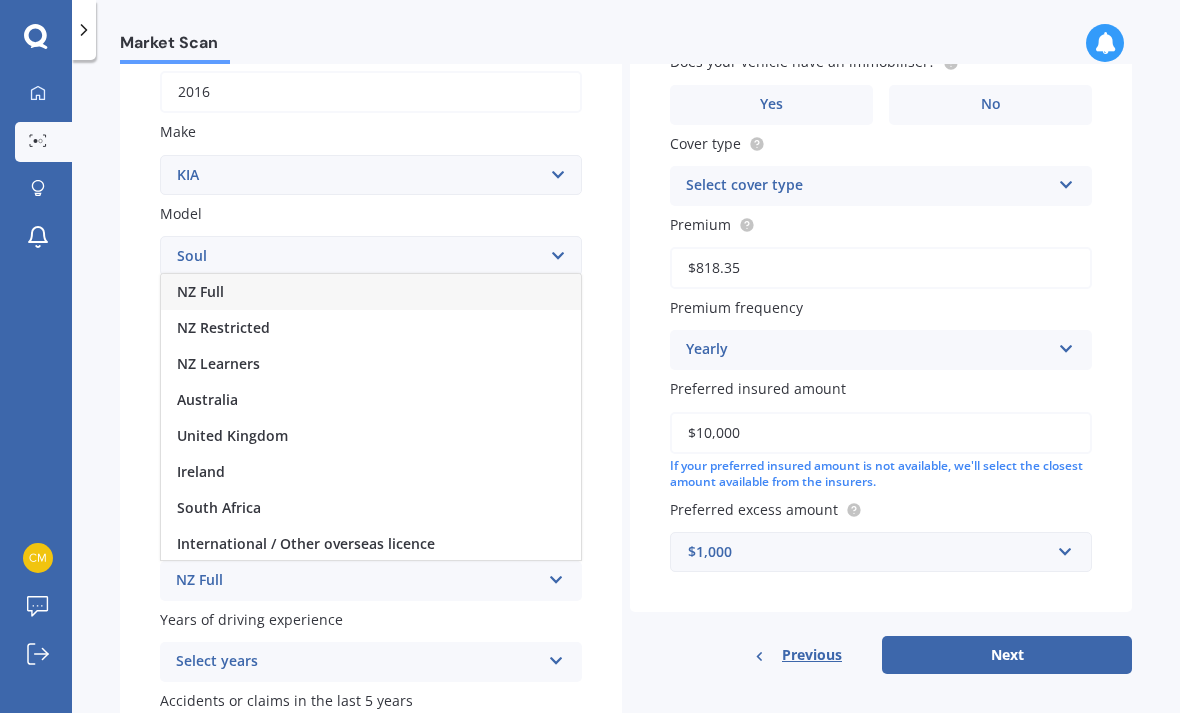 click on "NZ Full" at bounding box center (371, 292) 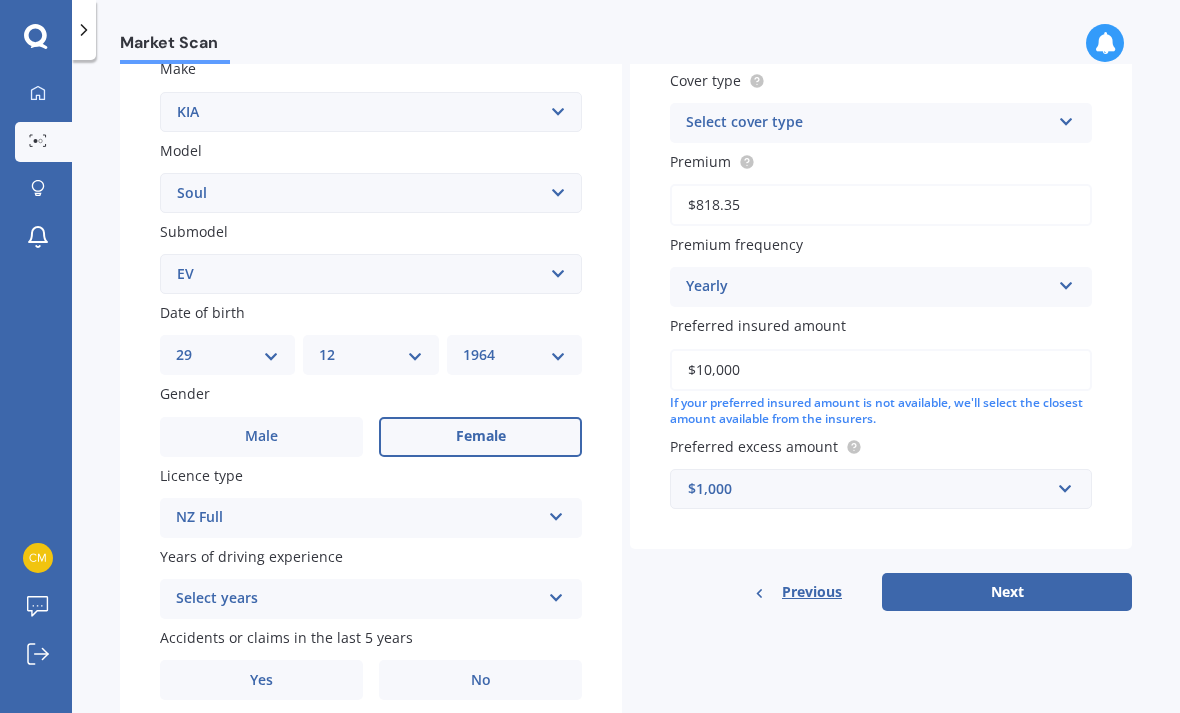 scroll, scrollTop: 383, scrollLeft: 0, axis: vertical 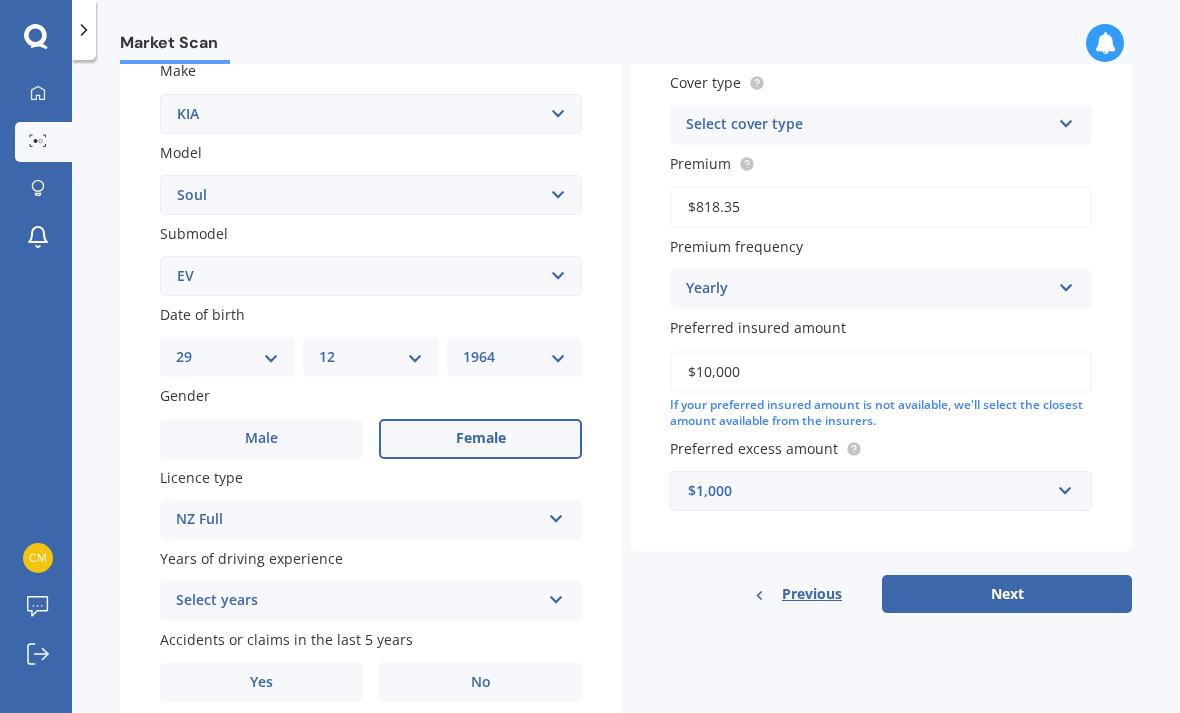 click at bounding box center (556, 515) 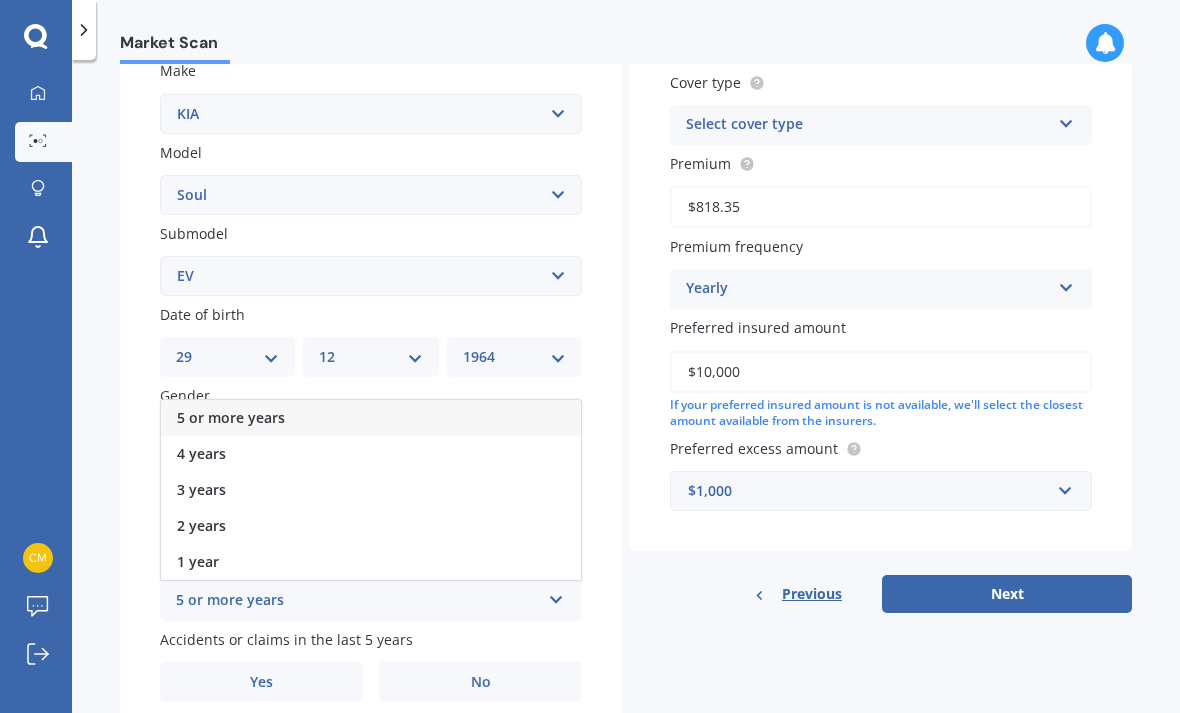 click on "5 or more years" at bounding box center (371, 418) 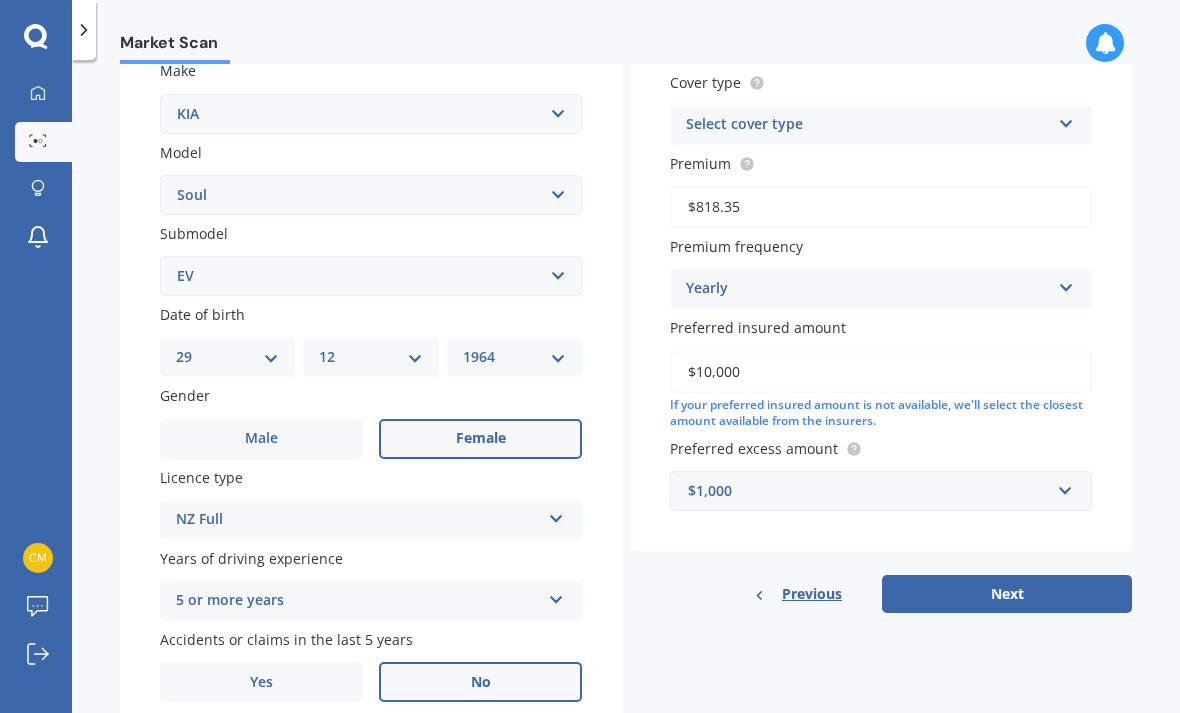 click on "No" at bounding box center [261, 438] 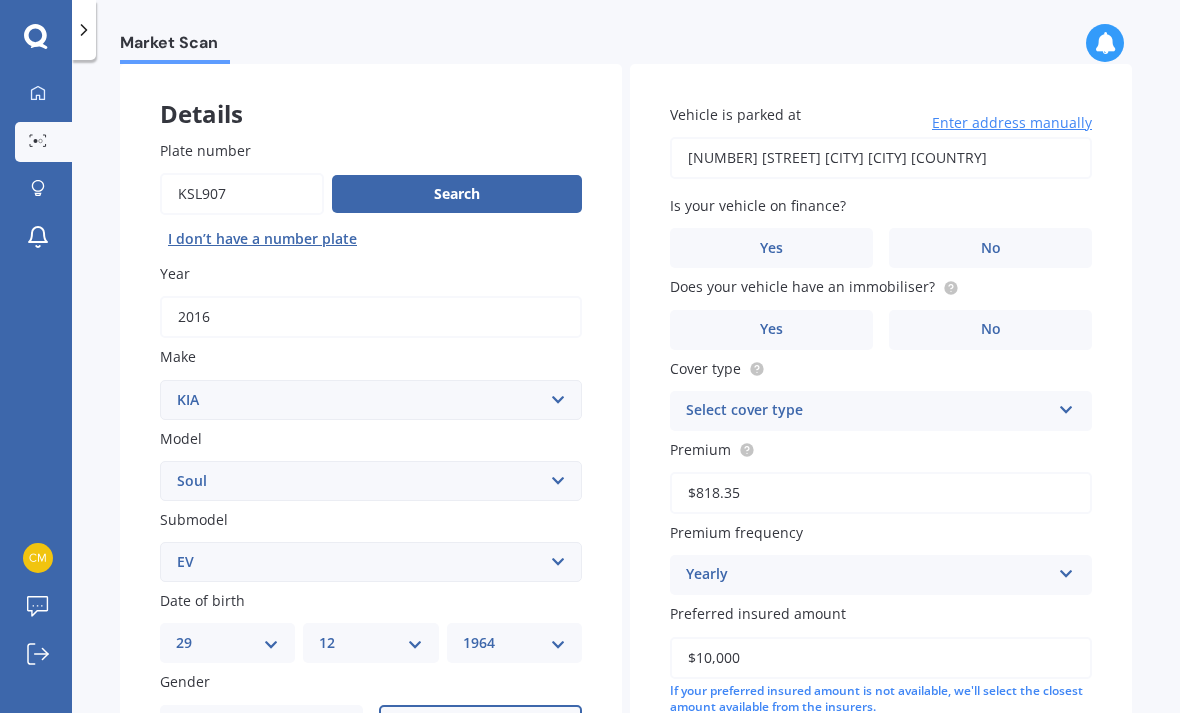 scroll, scrollTop: 65, scrollLeft: 0, axis: vertical 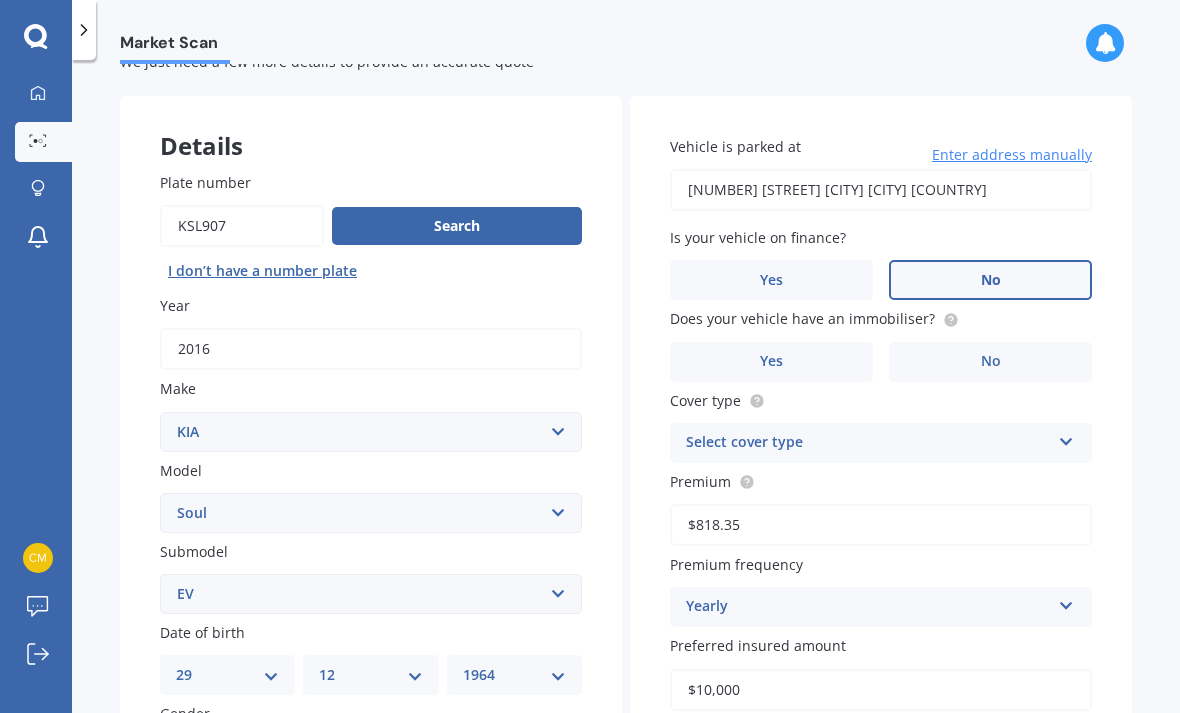 click on "No" at bounding box center [480, 757] 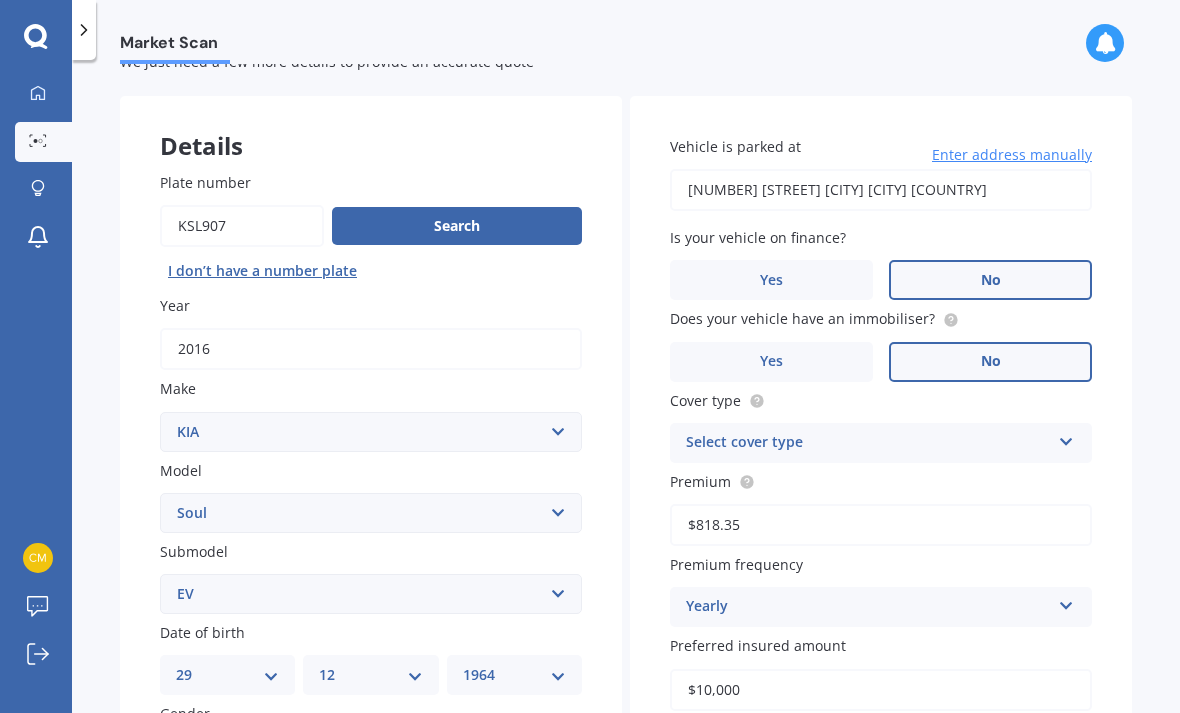 click on "No" at bounding box center (480, 757) 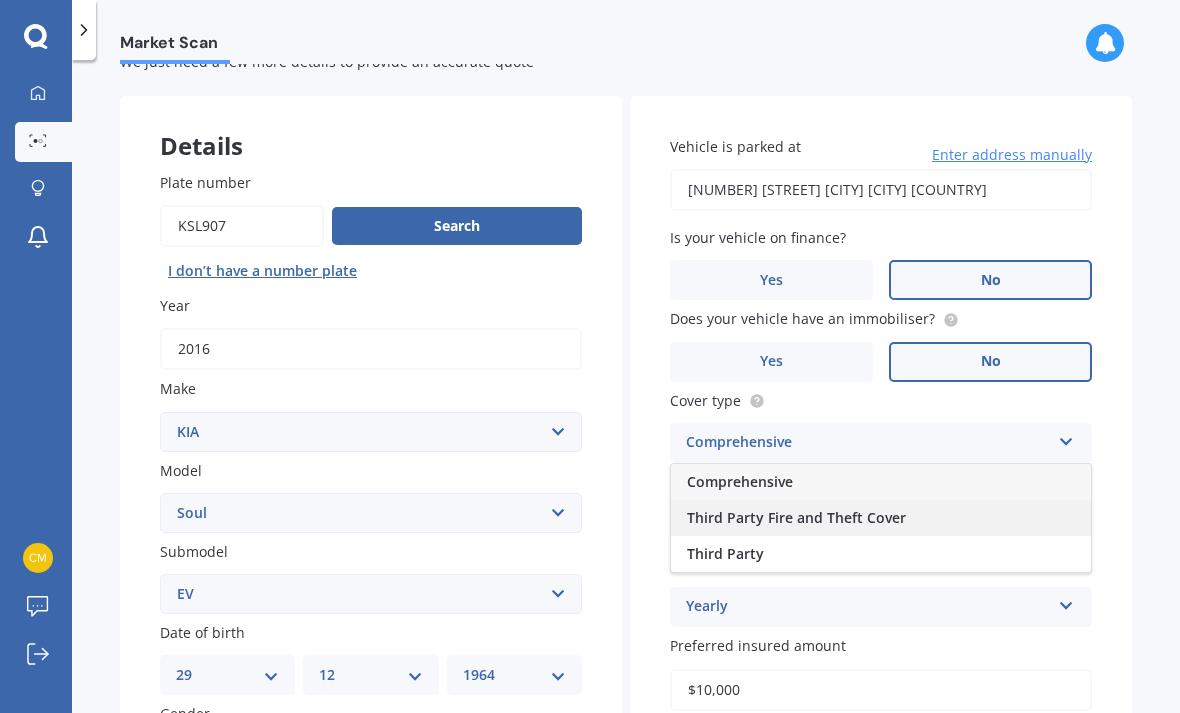 click on "Third Party Fire and Theft Cover" at bounding box center [740, 481] 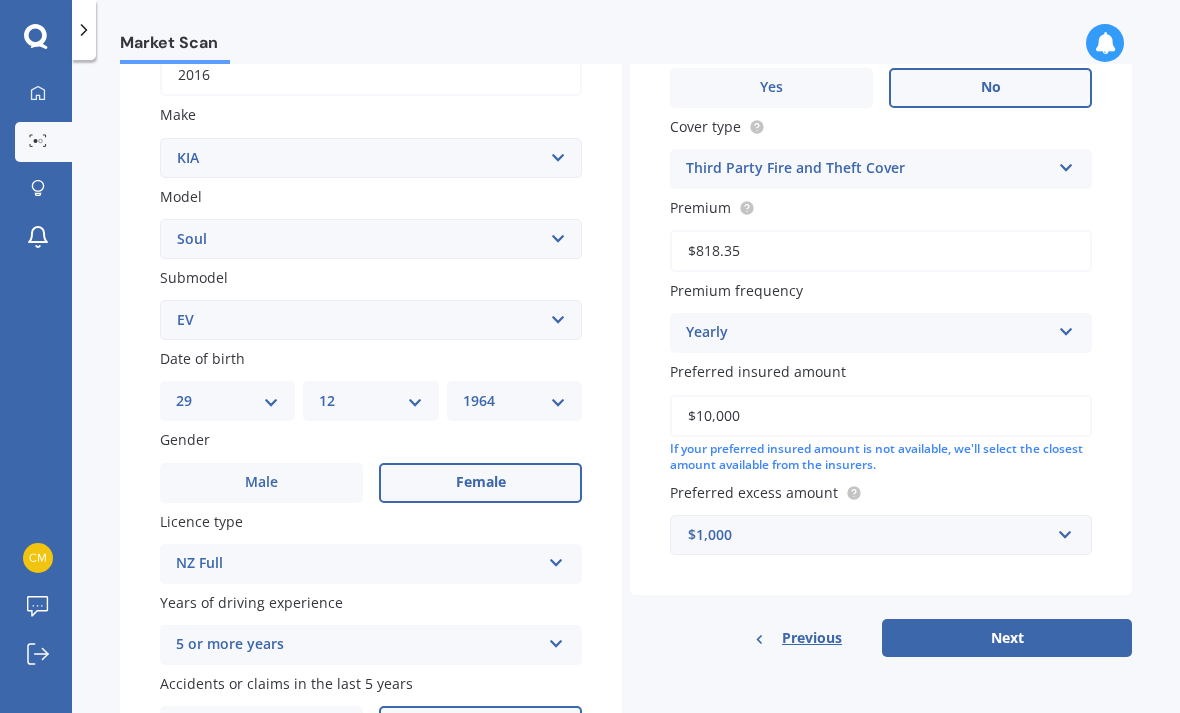 scroll, scrollTop: 344, scrollLeft: 0, axis: vertical 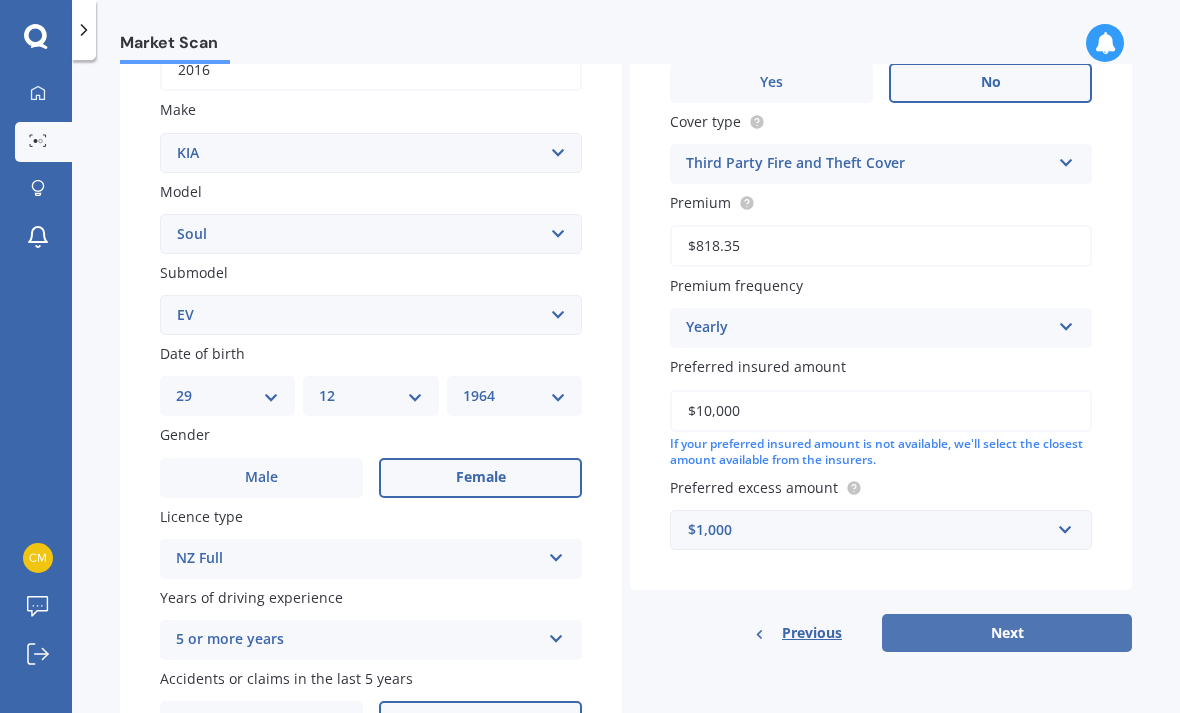 click on "Next" at bounding box center [1007, 633] 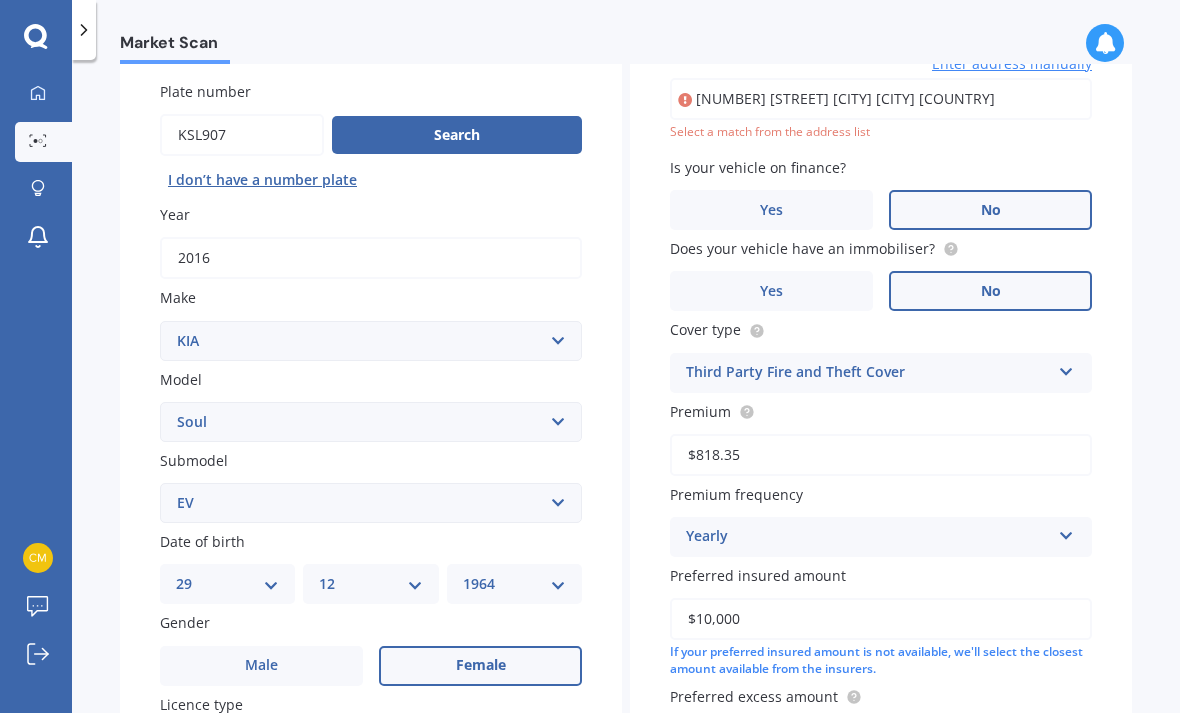 scroll, scrollTop: 135, scrollLeft: 0, axis: vertical 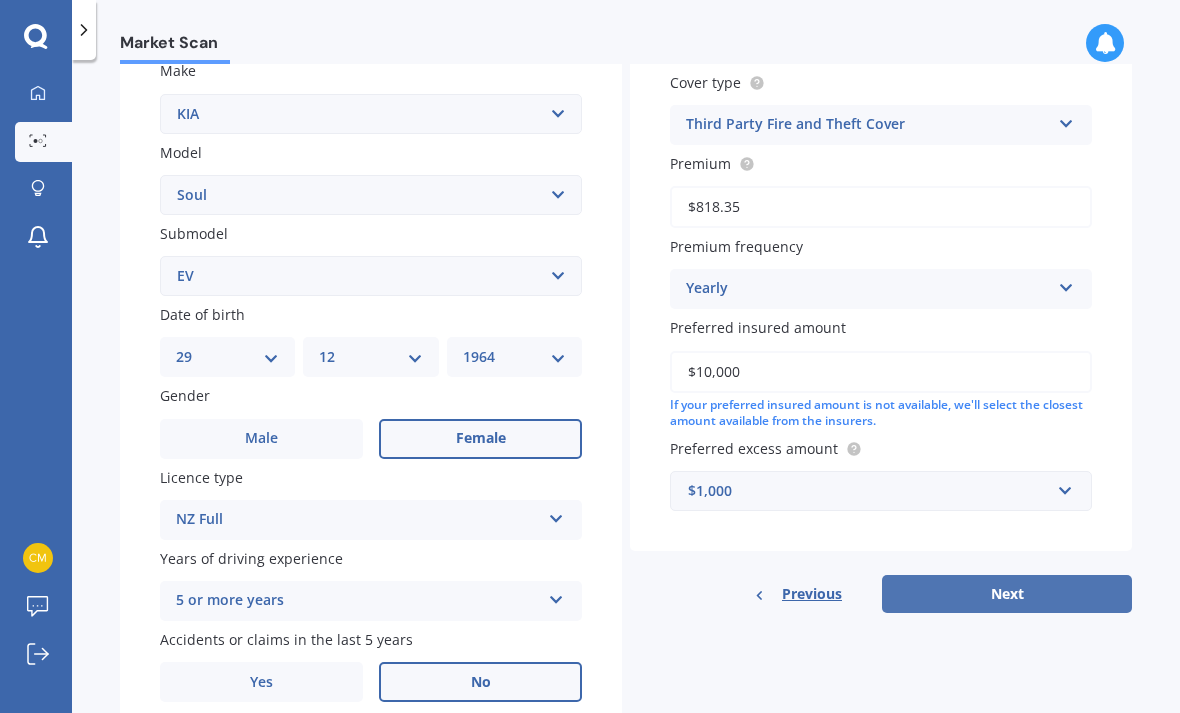 click on "Next" at bounding box center [1007, 594] 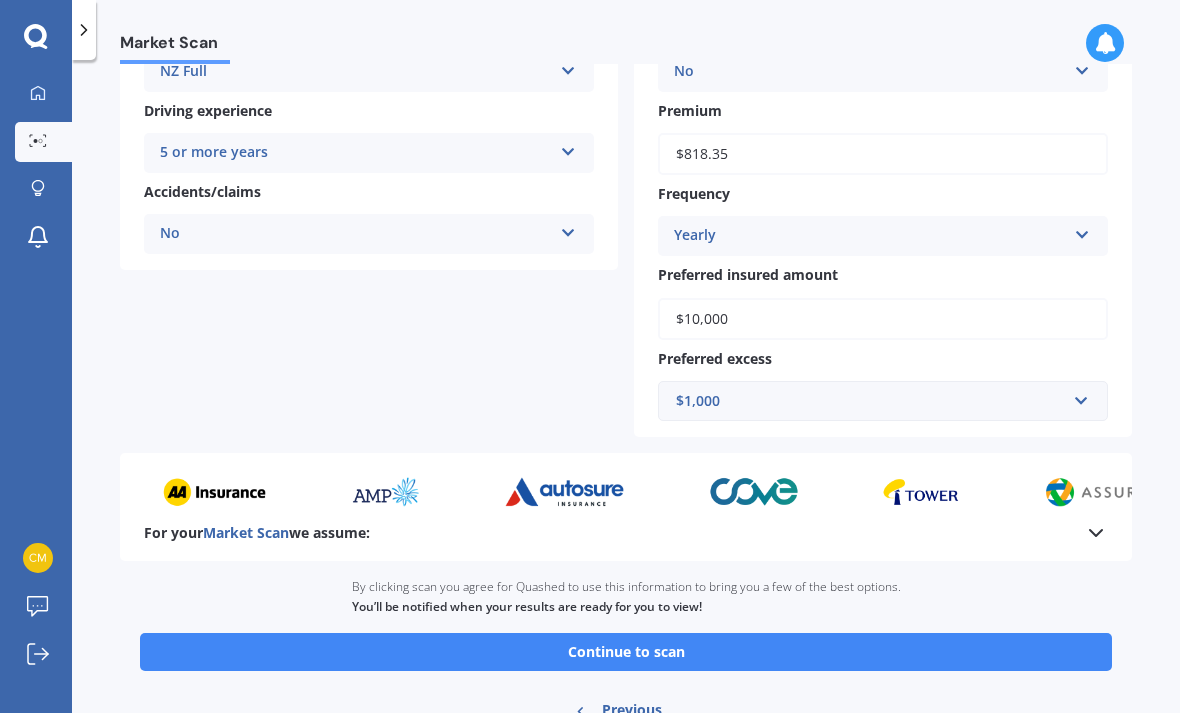 scroll, scrollTop: 403, scrollLeft: 0, axis: vertical 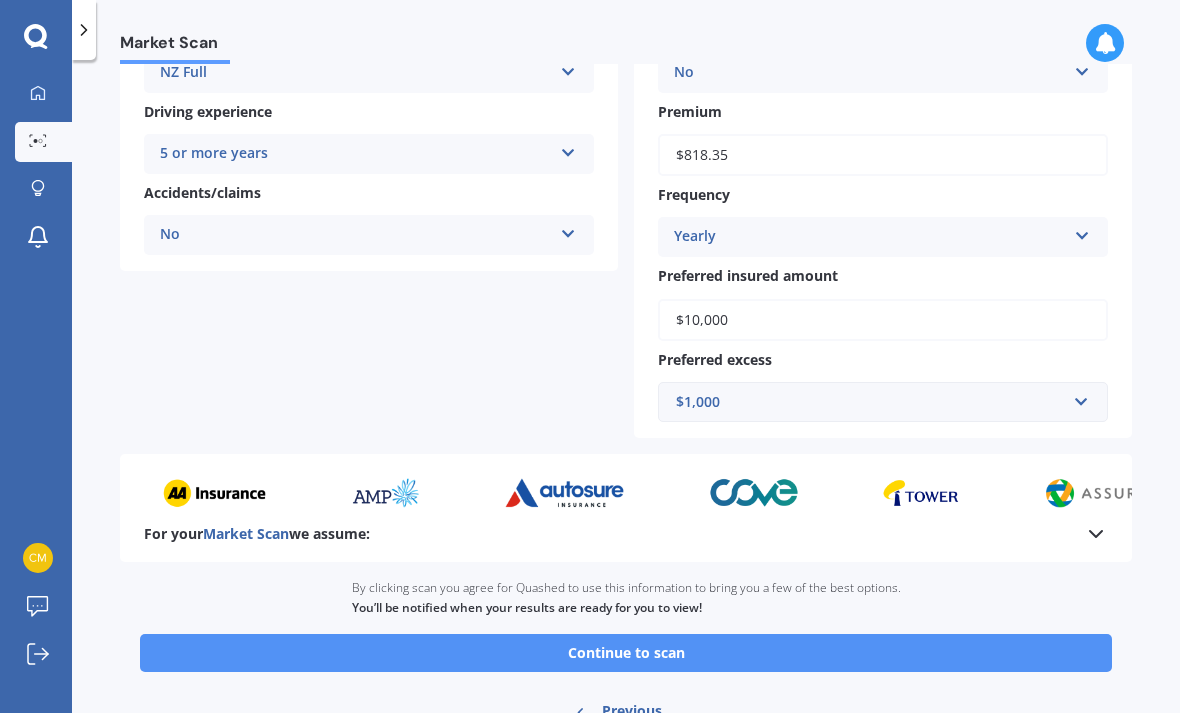 click on "Continue to scan" at bounding box center [626, 653] 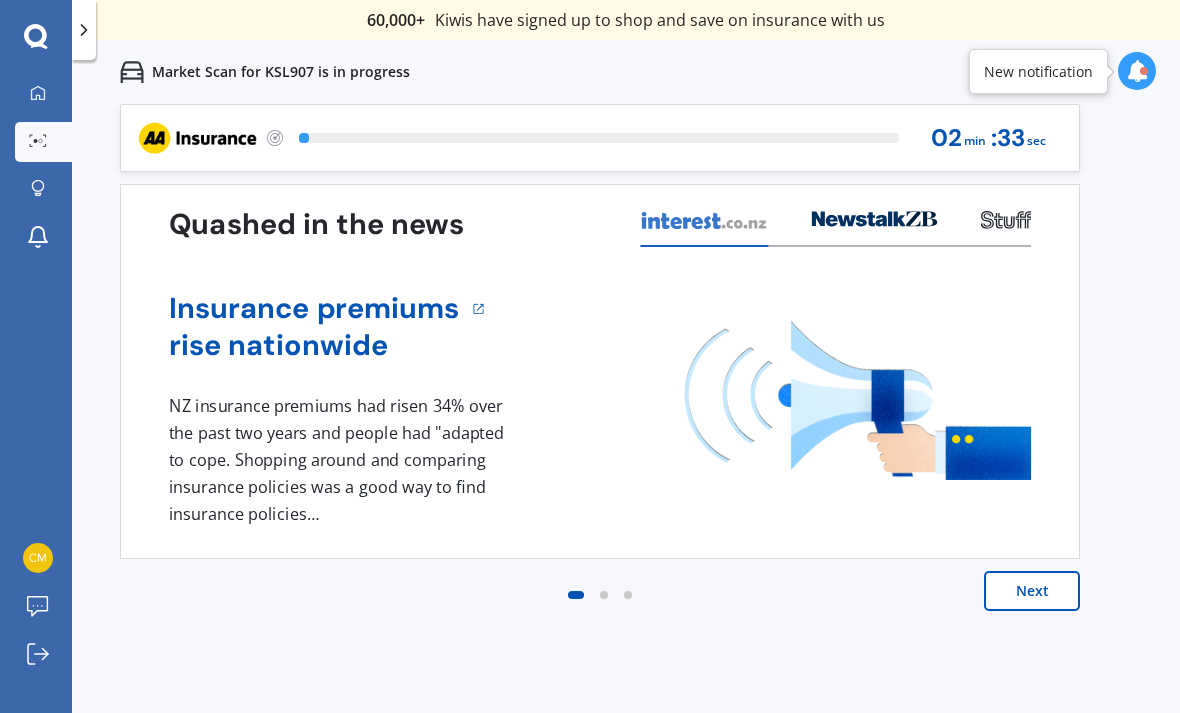 scroll, scrollTop: 0, scrollLeft: 0, axis: both 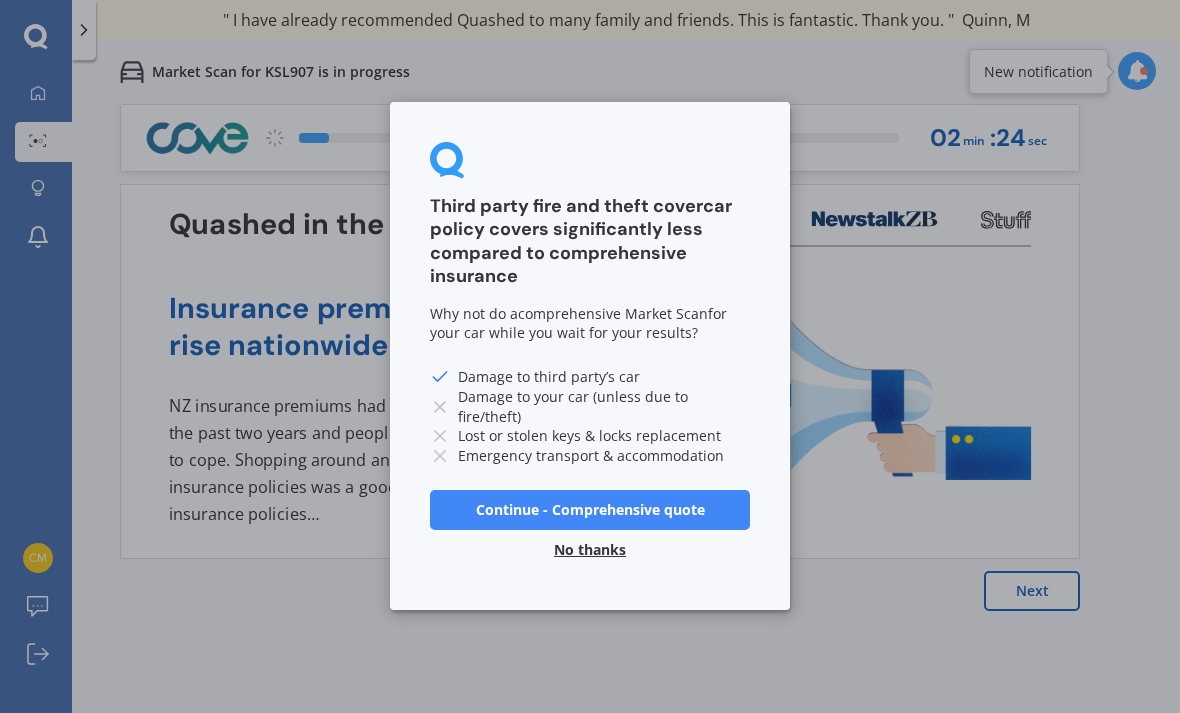 click on "Continue - Comprehensive quote" at bounding box center [590, 511] 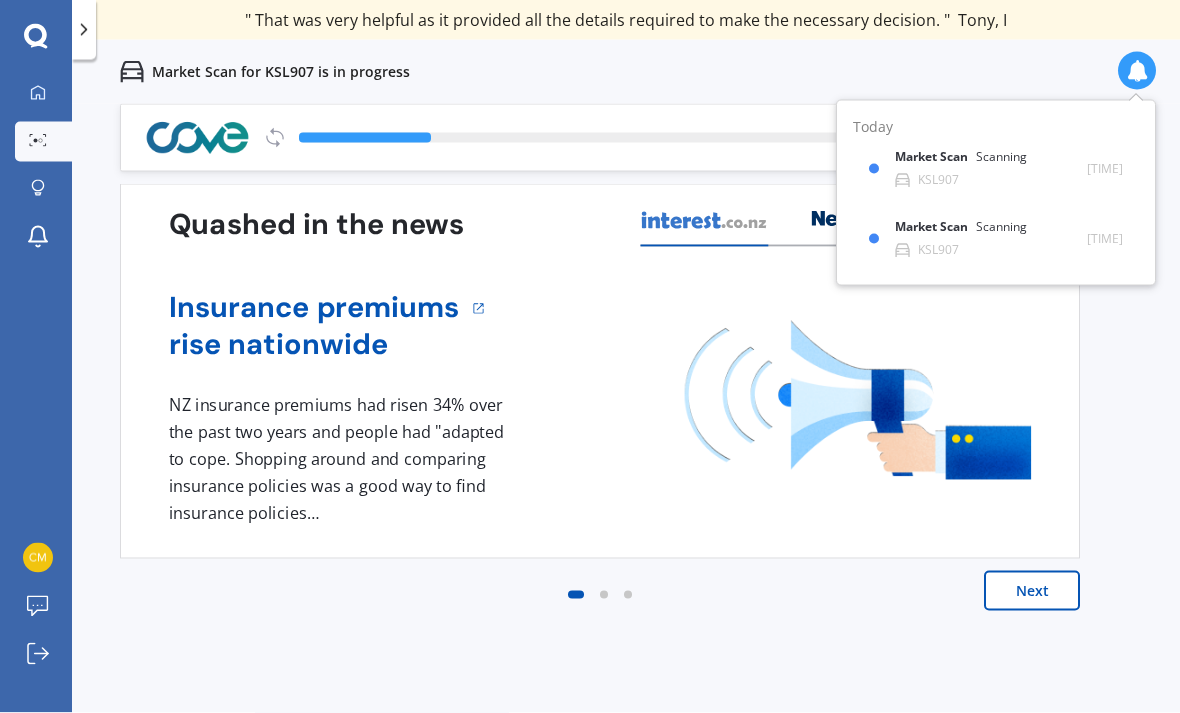 scroll, scrollTop: 0, scrollLeft: 0, axis: both 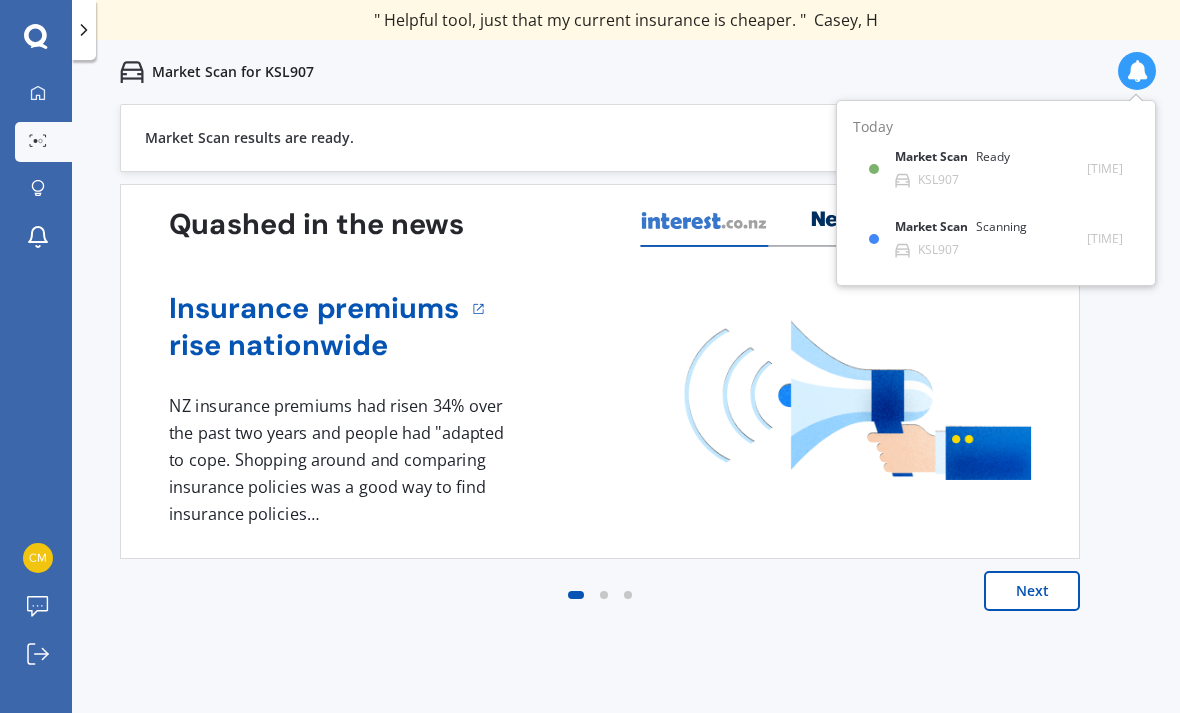 click on "Next" at bounding box center (1032, 591) 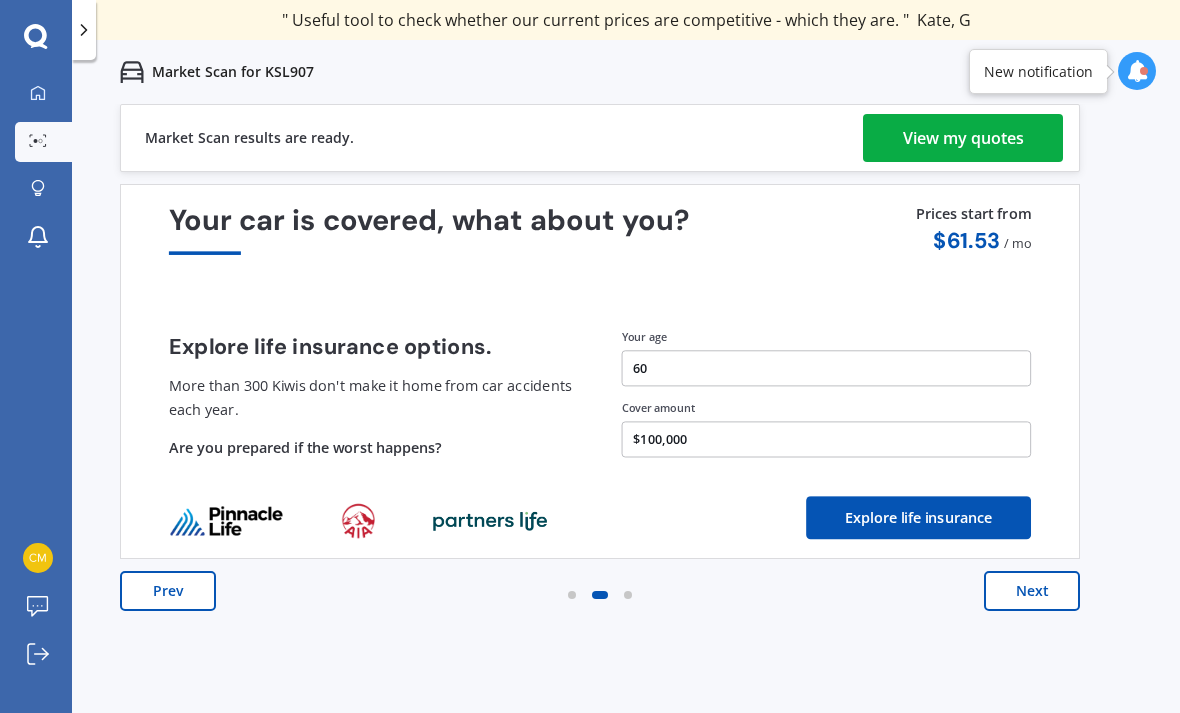 click on "View my quotes" at bounding box center (963, 138) 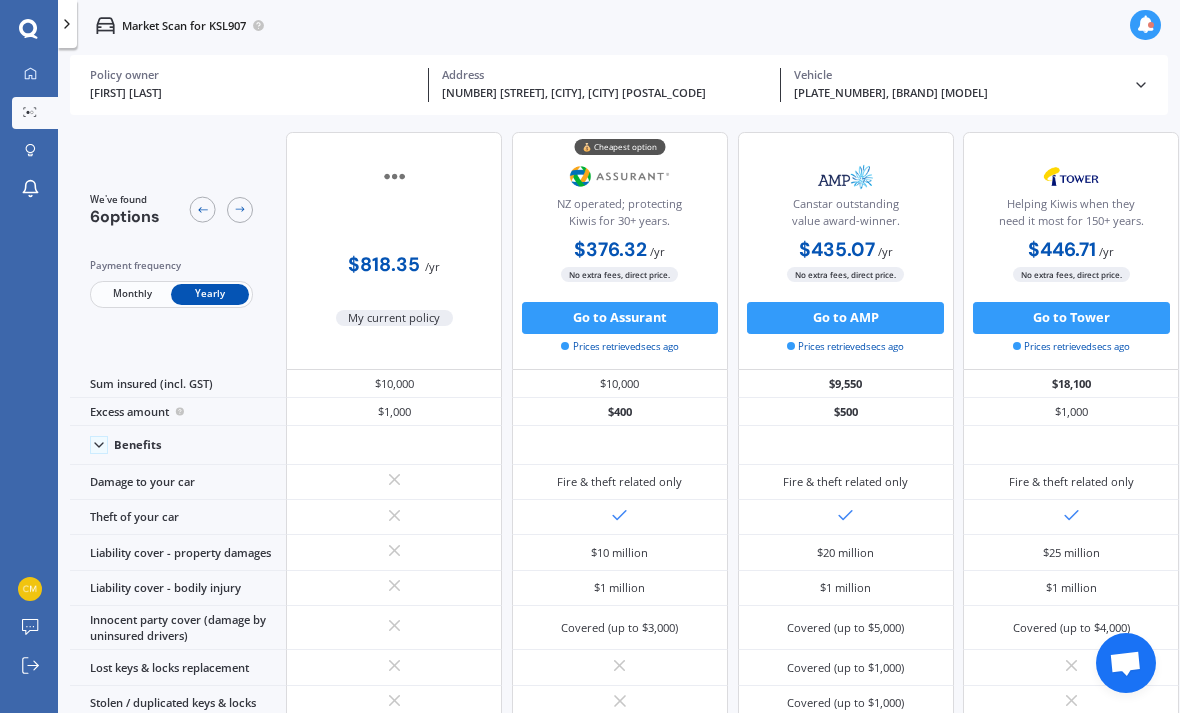 scroll, scrollTop: 0, scrollLeft: 0, axis: both 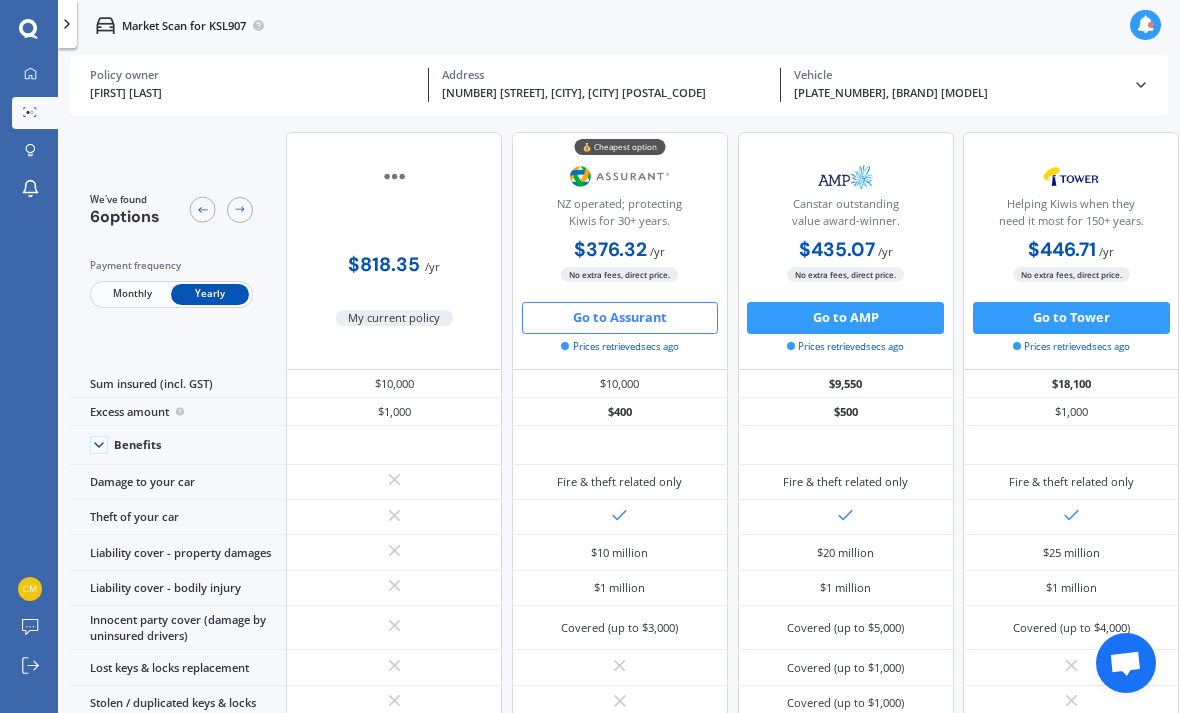 click on "Go to Assurant" at bounding box center [620, 318] 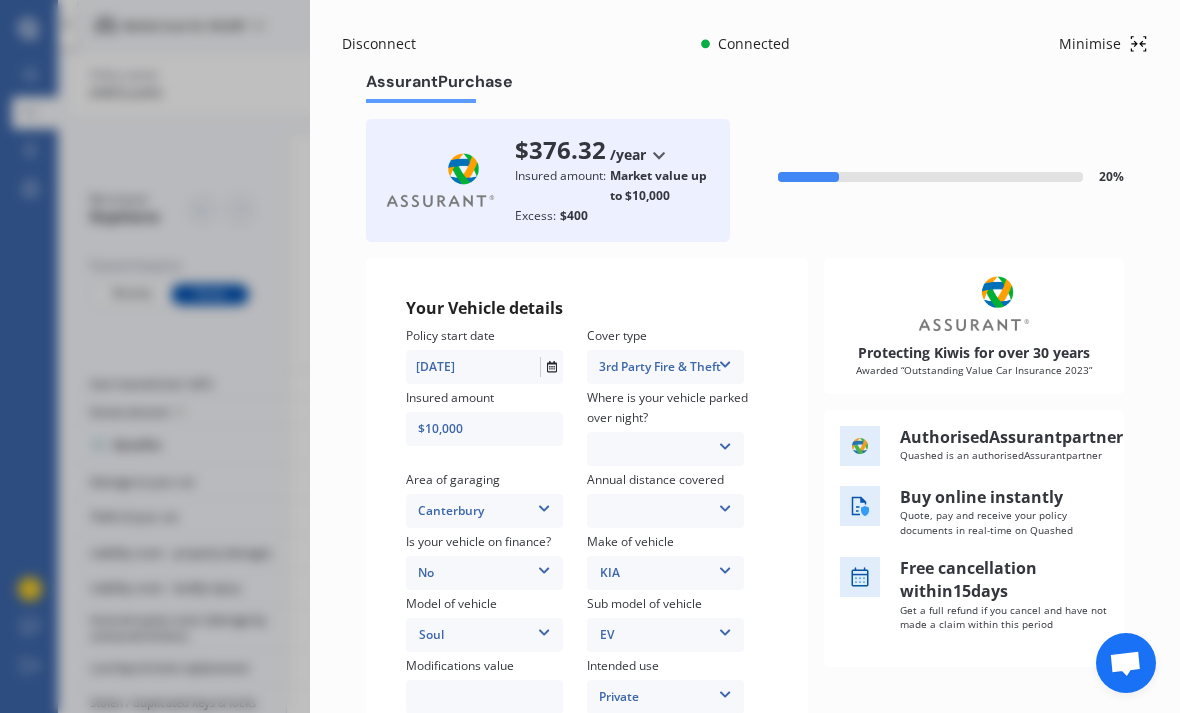 scroll, scrollTop: 0, scrollLeft: 0, axis: both 